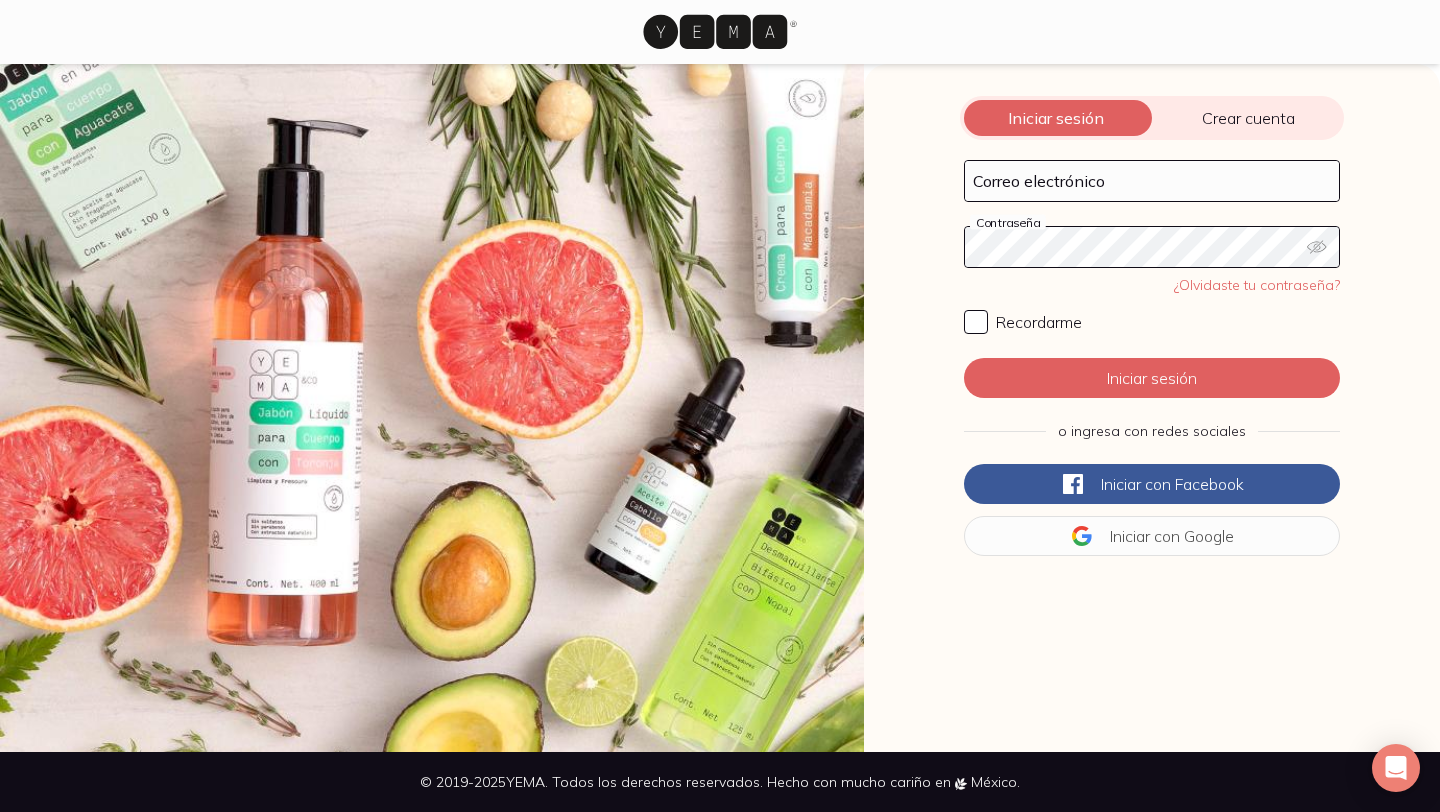scroll, scrollTop: 0, scrollLeft: 0, axis: both 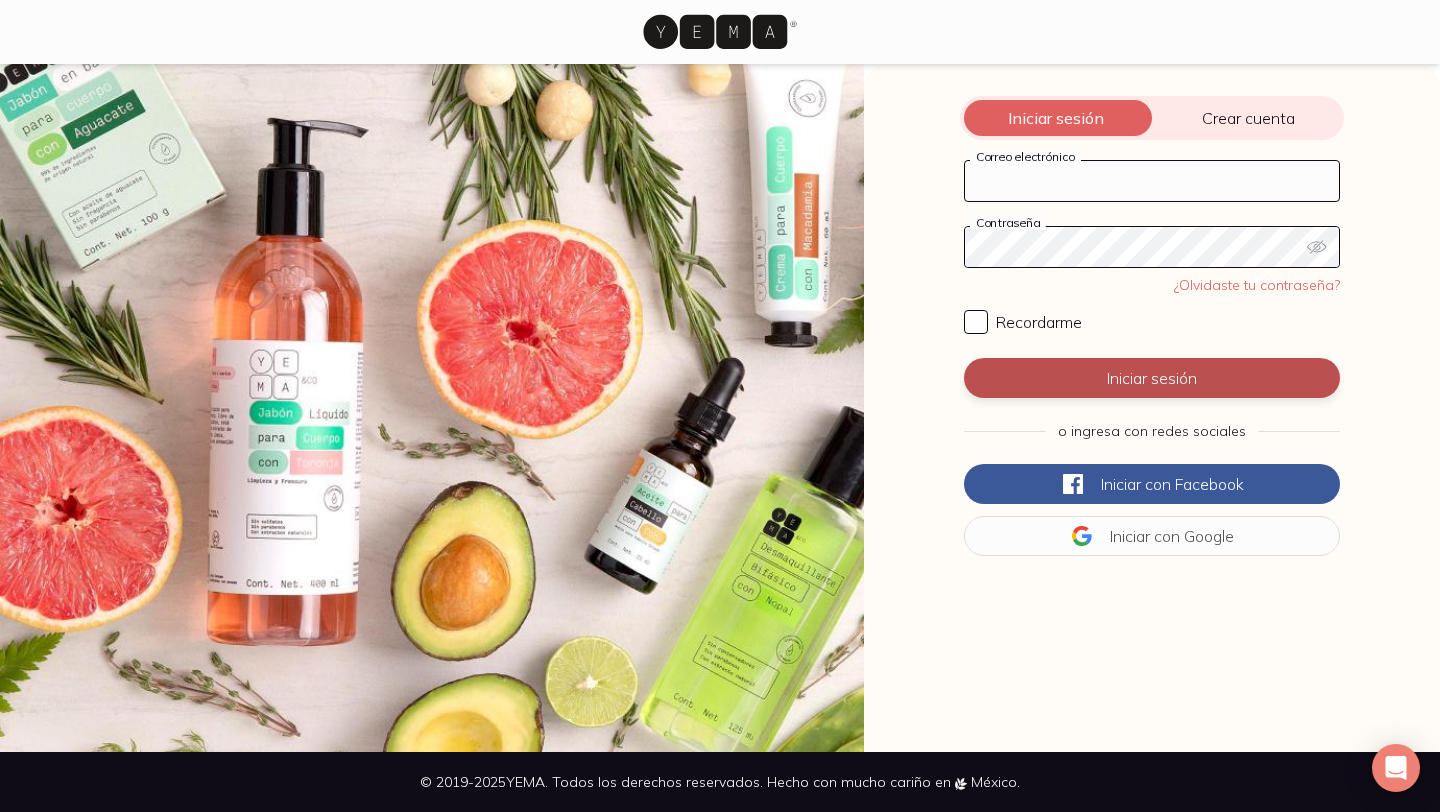 type on "[EMAIL]" 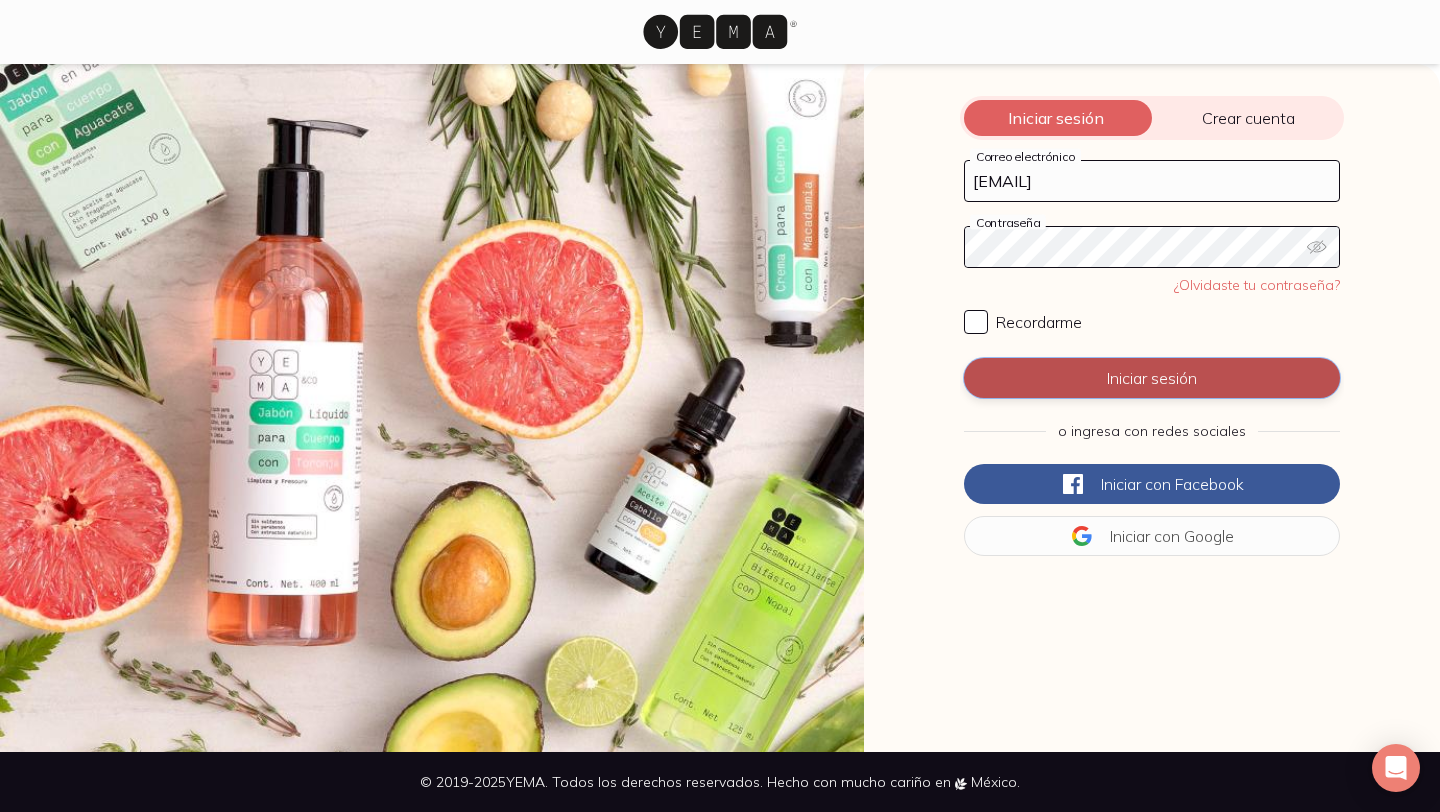 click on "Iniciar sesión" at bounding box center [1152, 378] 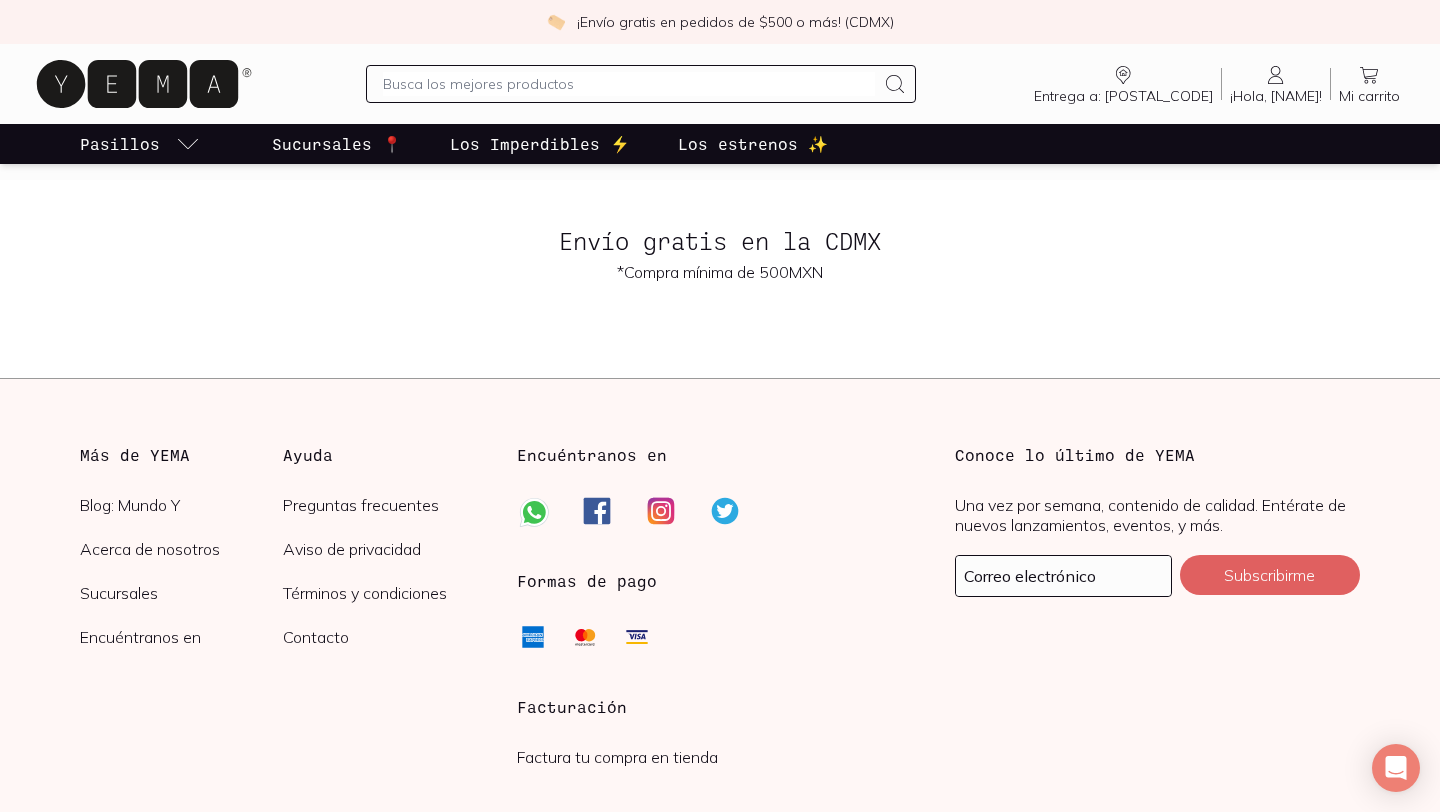 scroll, scrollTop: 4760, scrollLeft: 0, axis: vertical 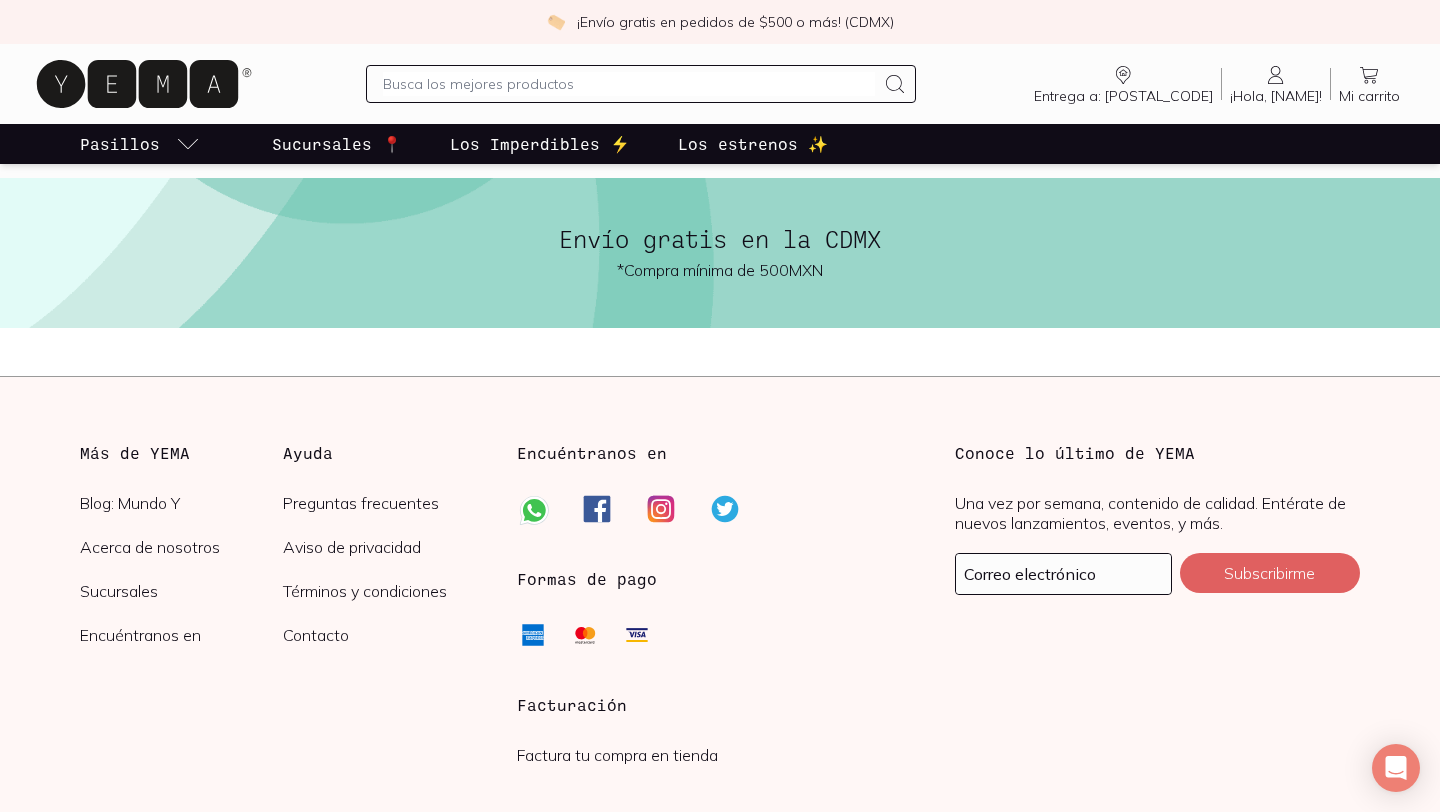 click on "Facturación" at bounding box center (719, 705) 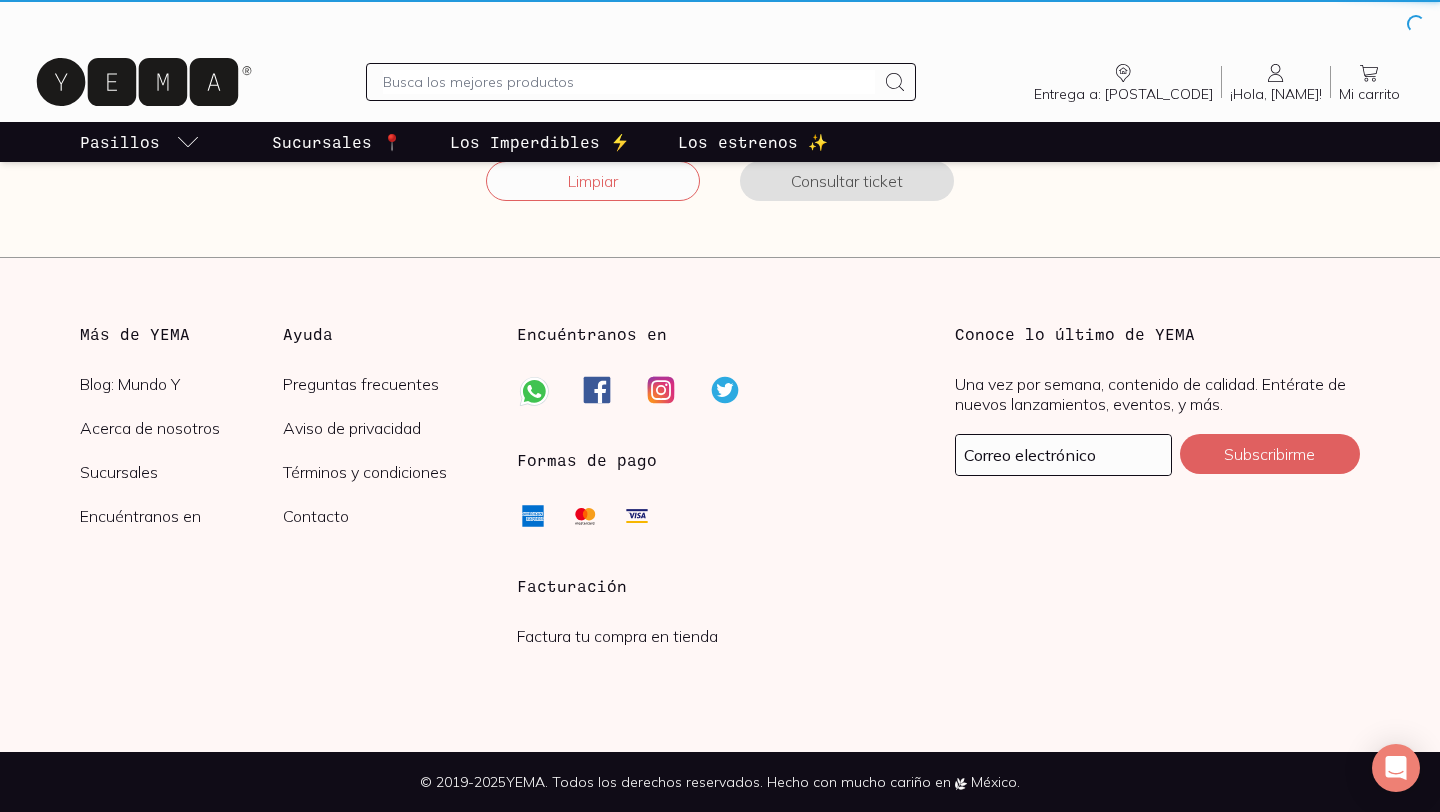 scroll, scrollTop: 0, scrollLeft: 0, axis: both 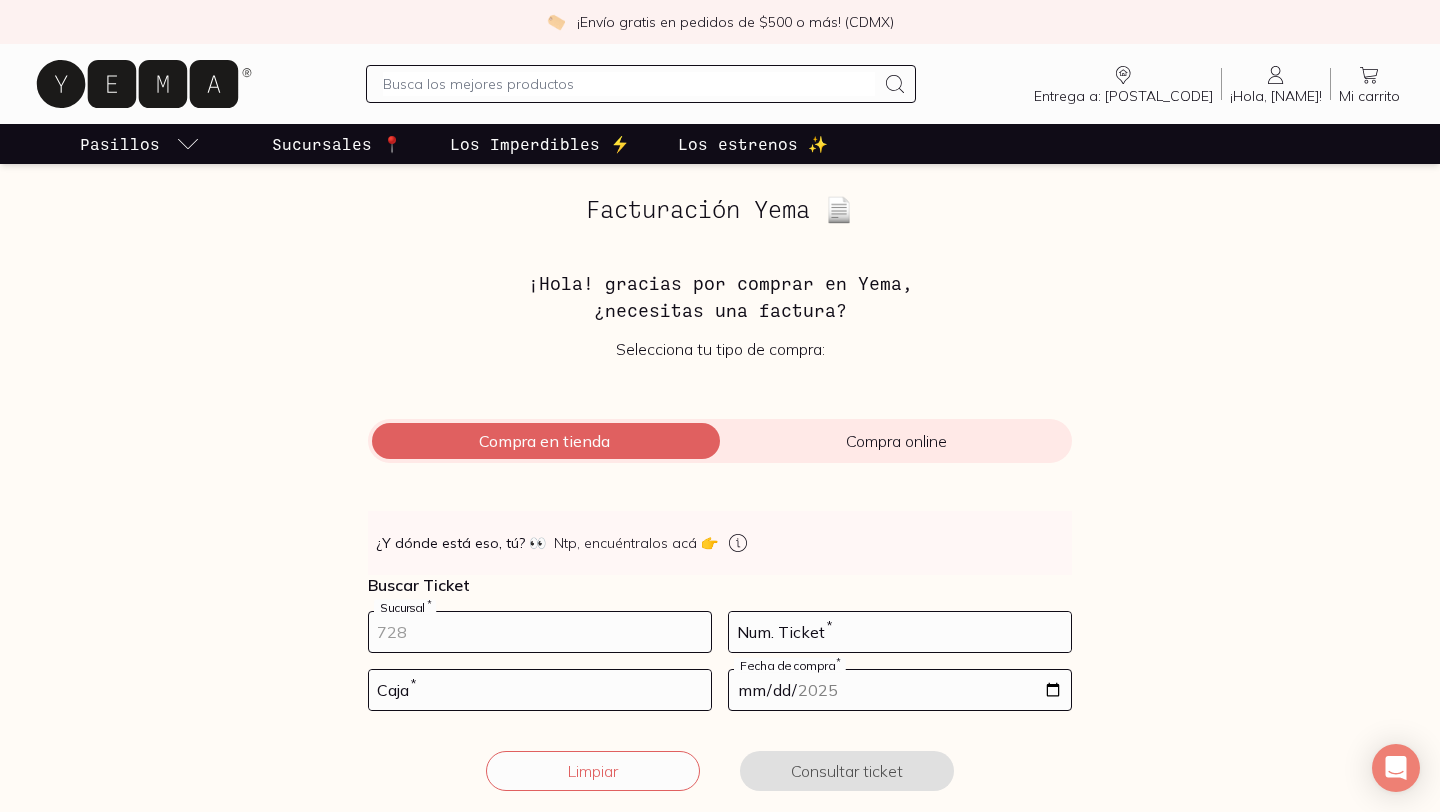 click at bounding box center (540, 632) 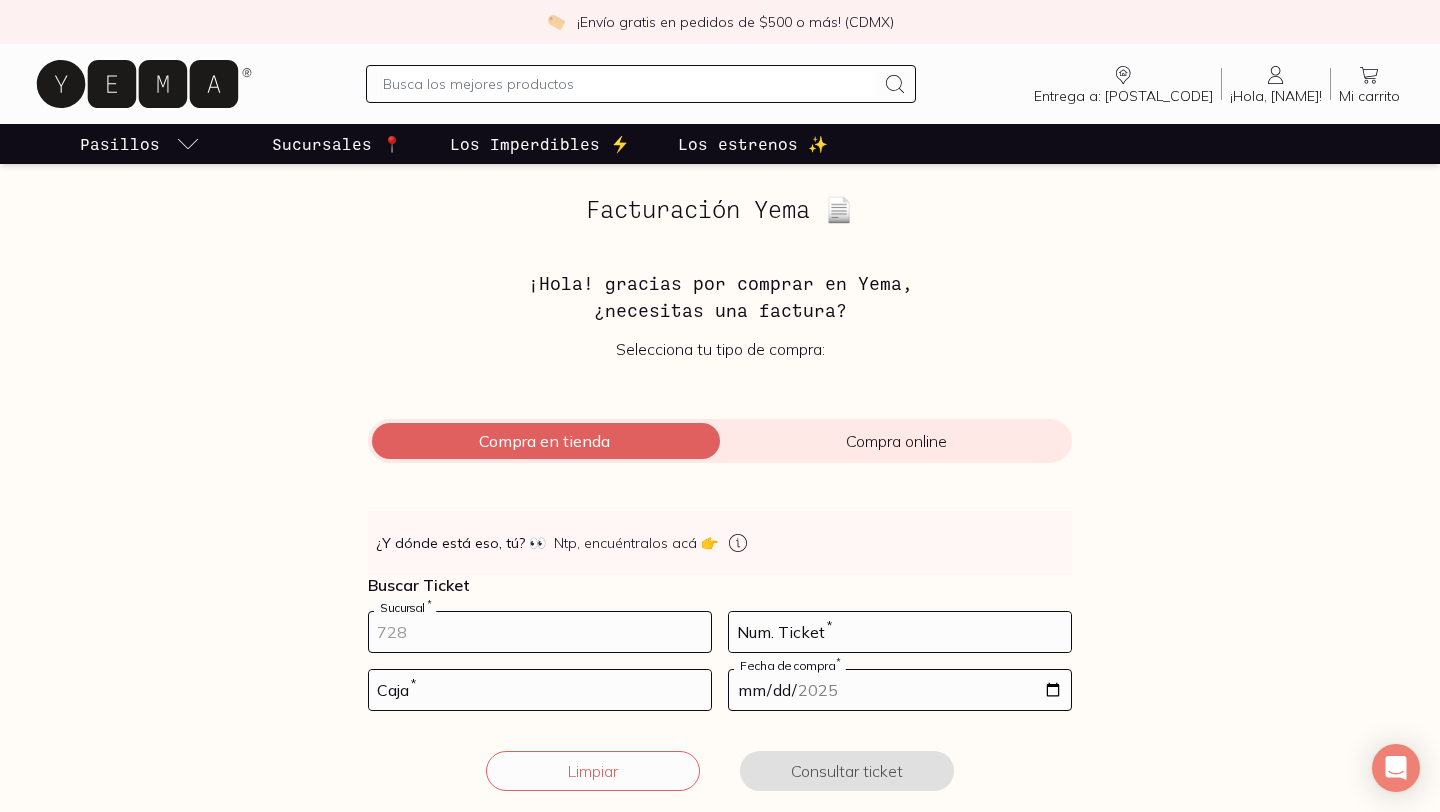 type on "[NUMBER]" 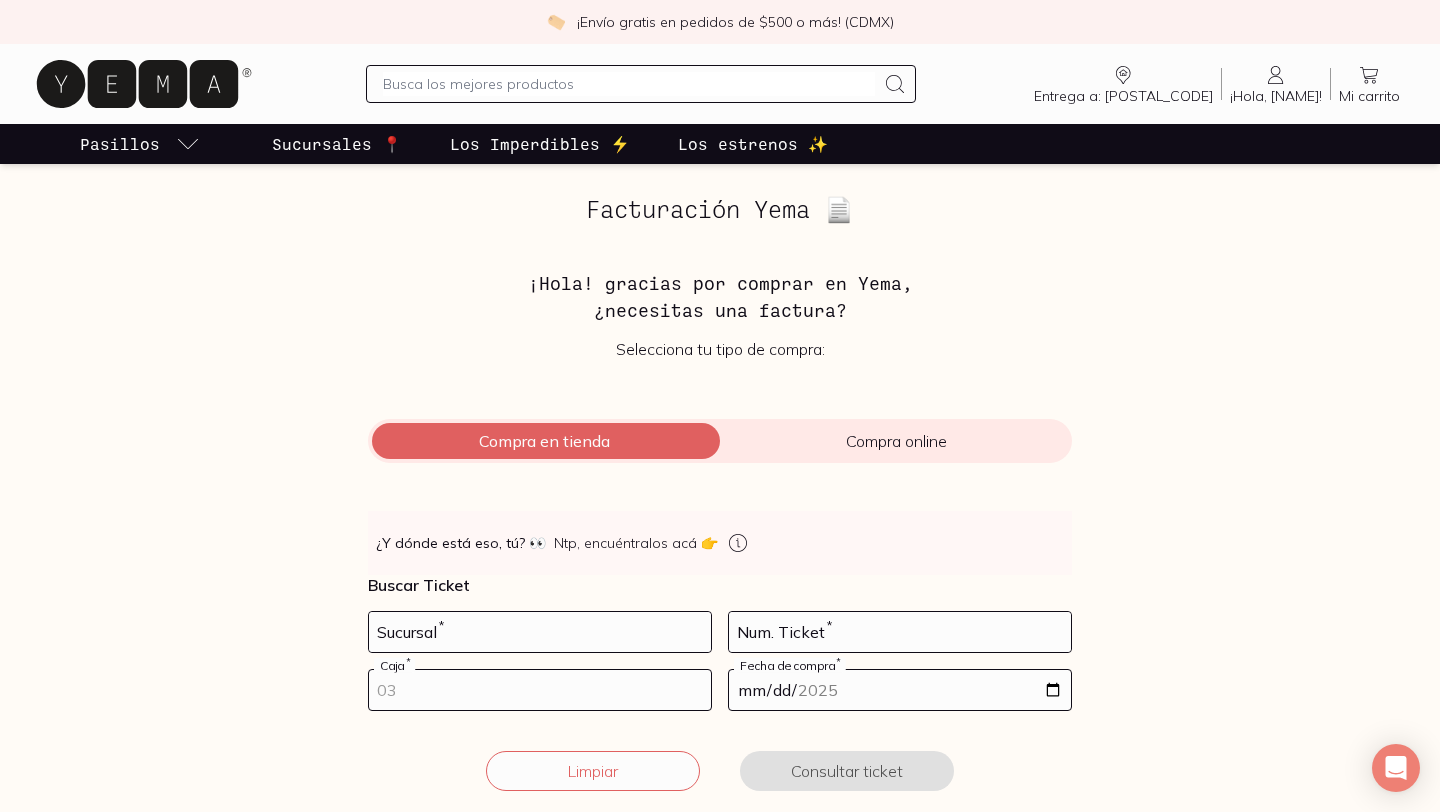 click at bounding box center [540, 690] 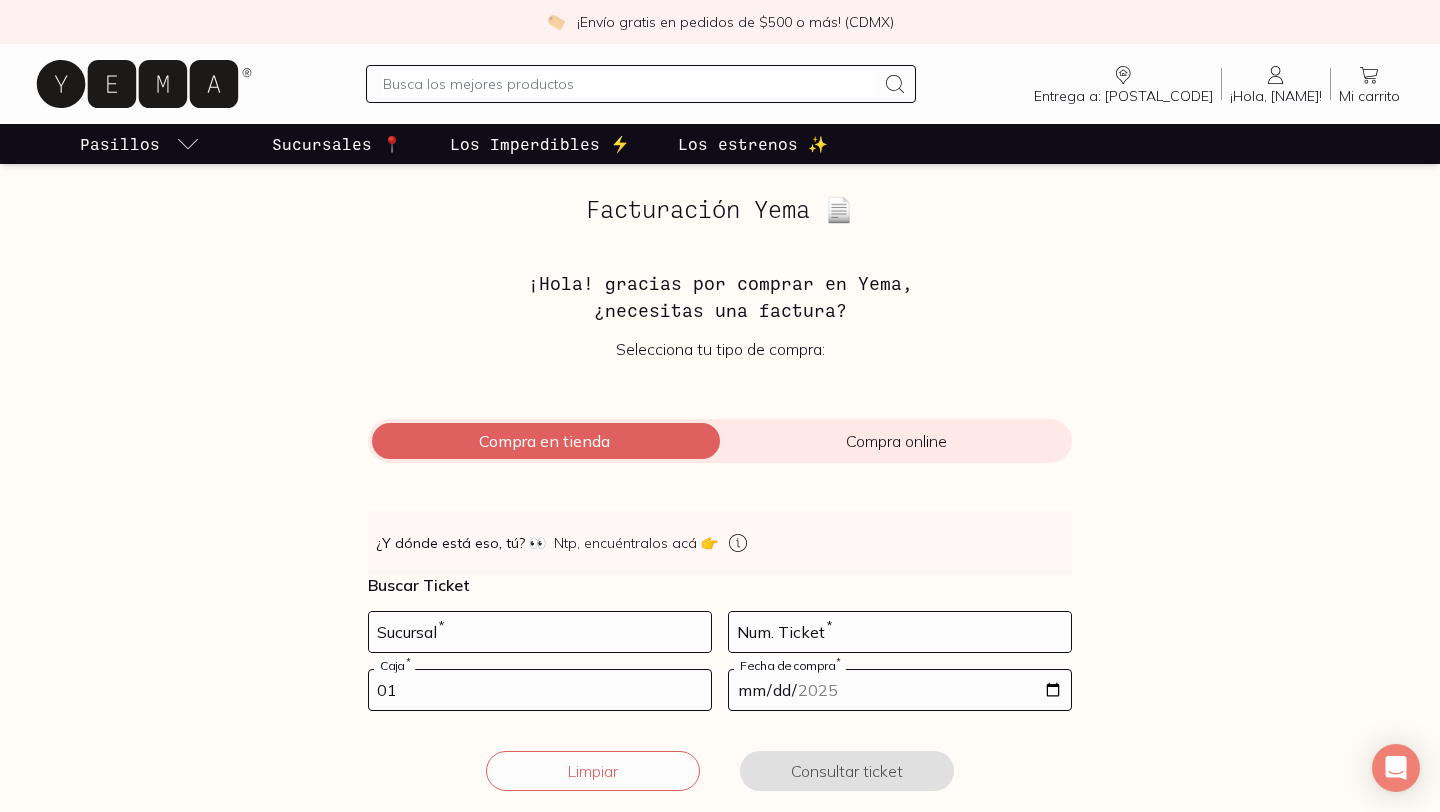 type on "01" 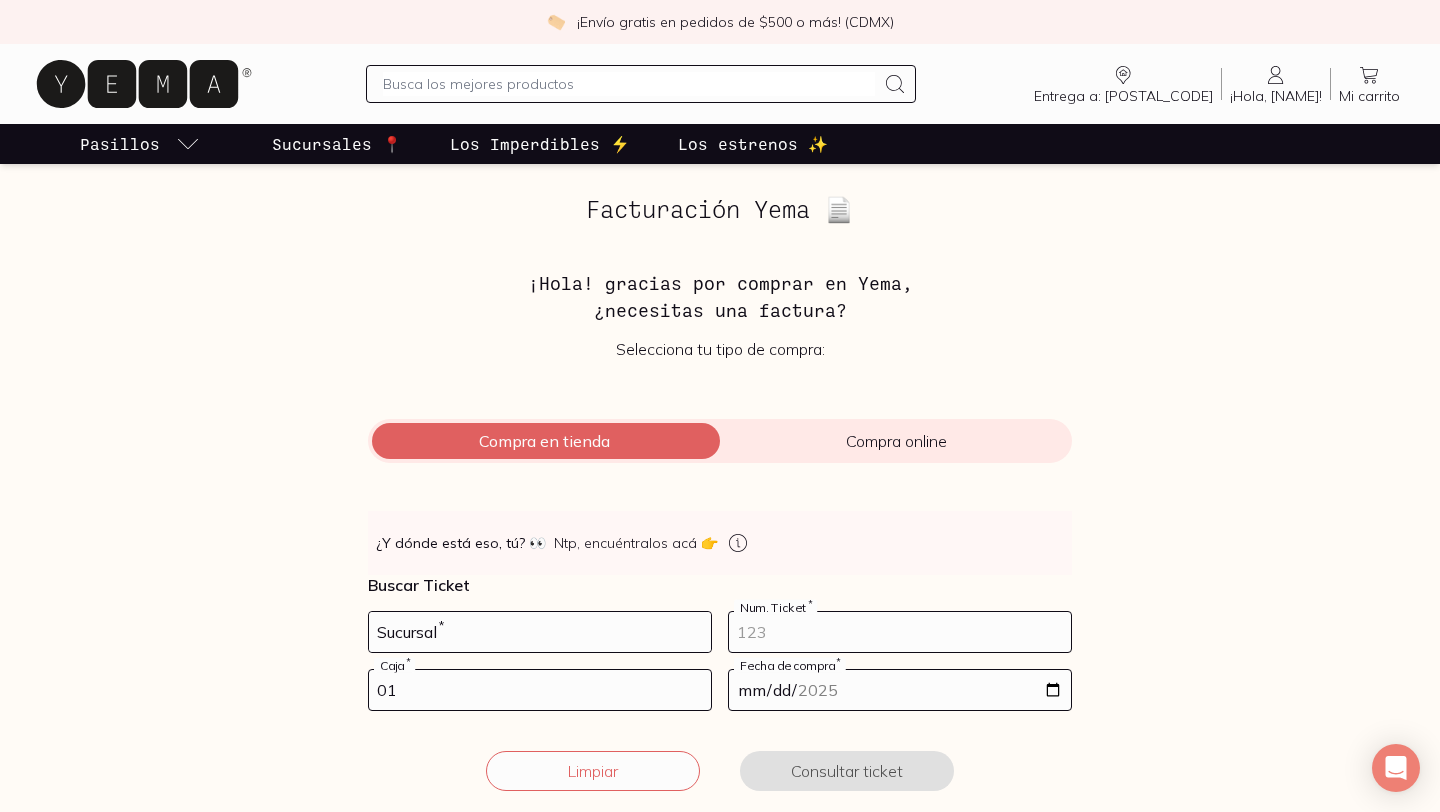 click at bounding box center (900, 632) 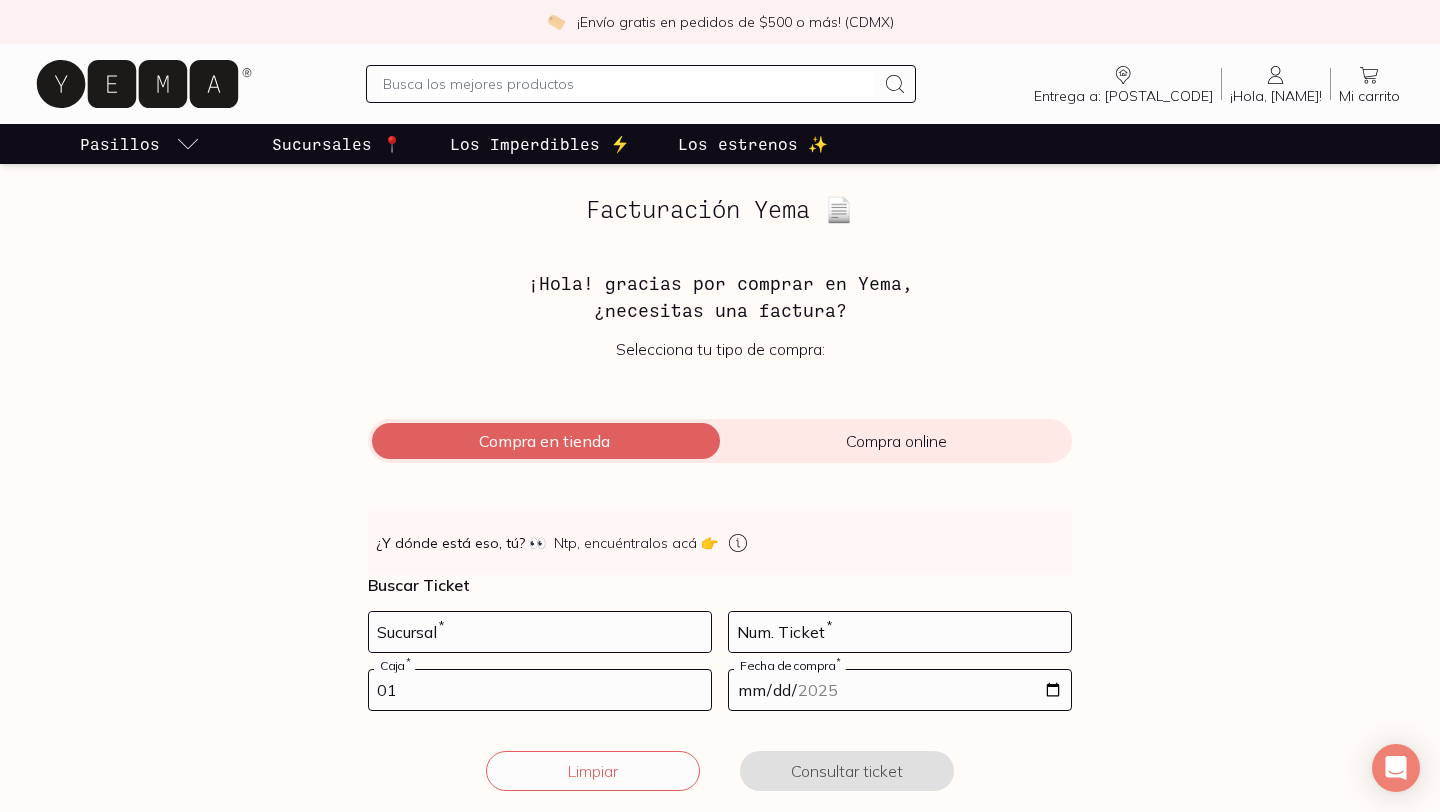click at bounding box center (900, 690) 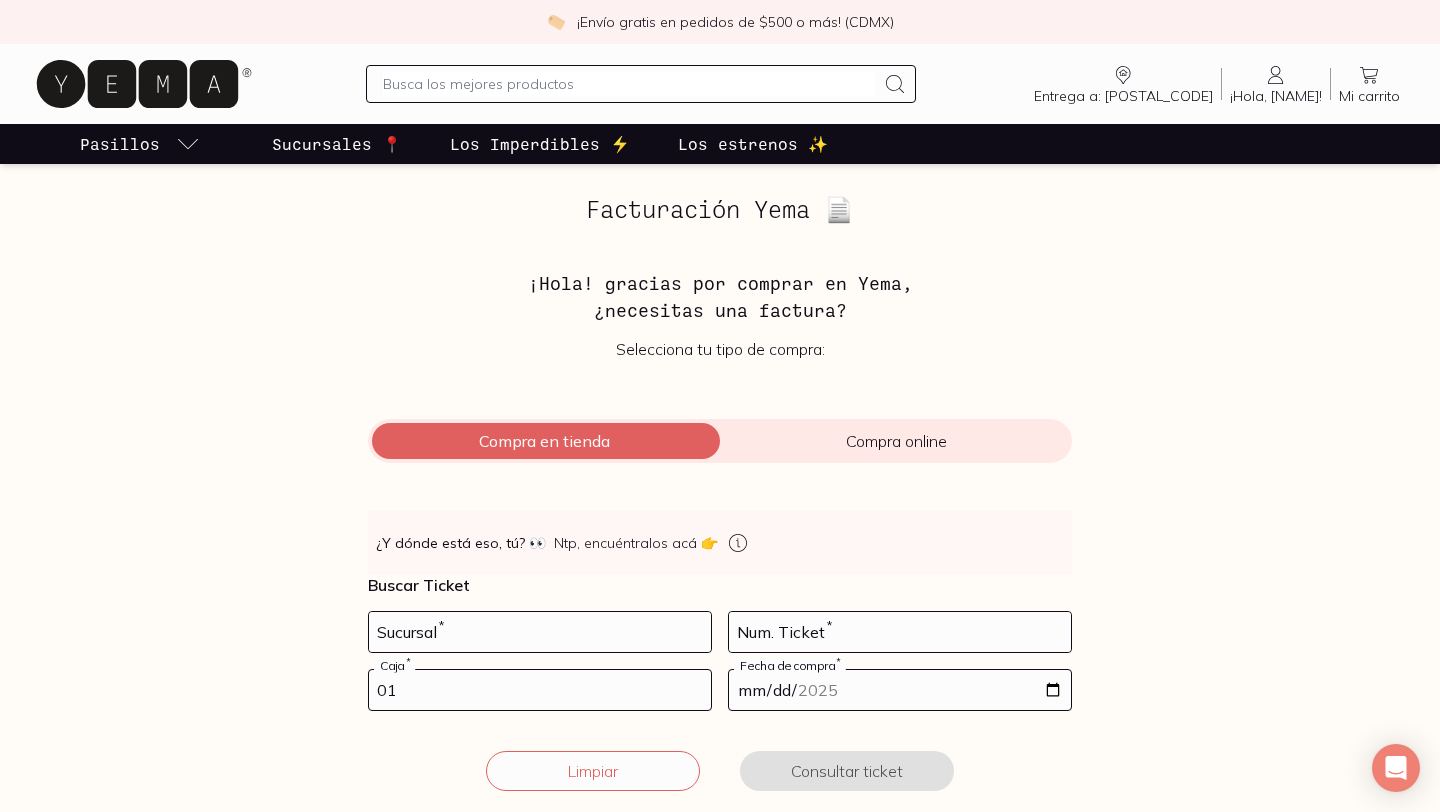 click at bounding box center (900, 690) 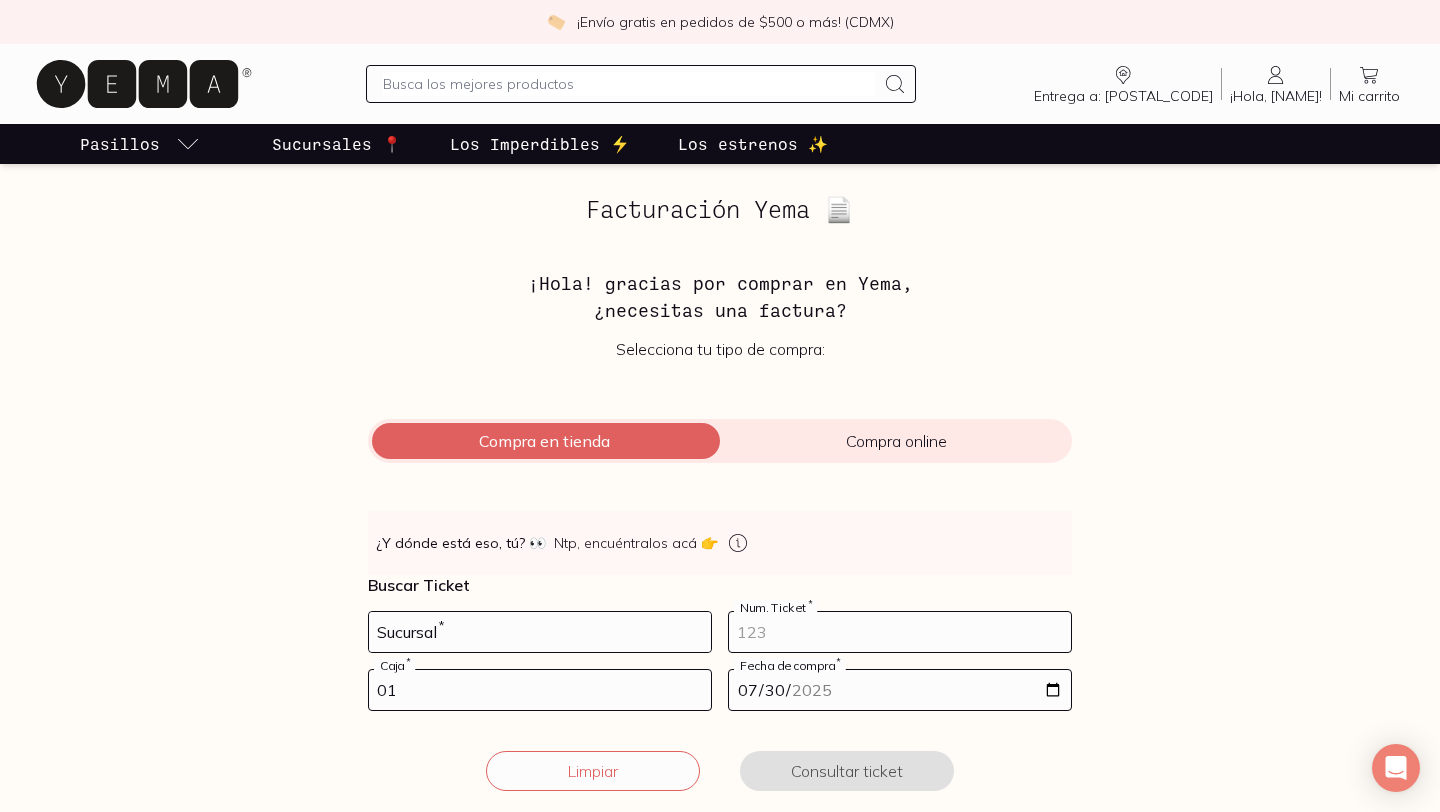 click at bounding box center [900, 632] 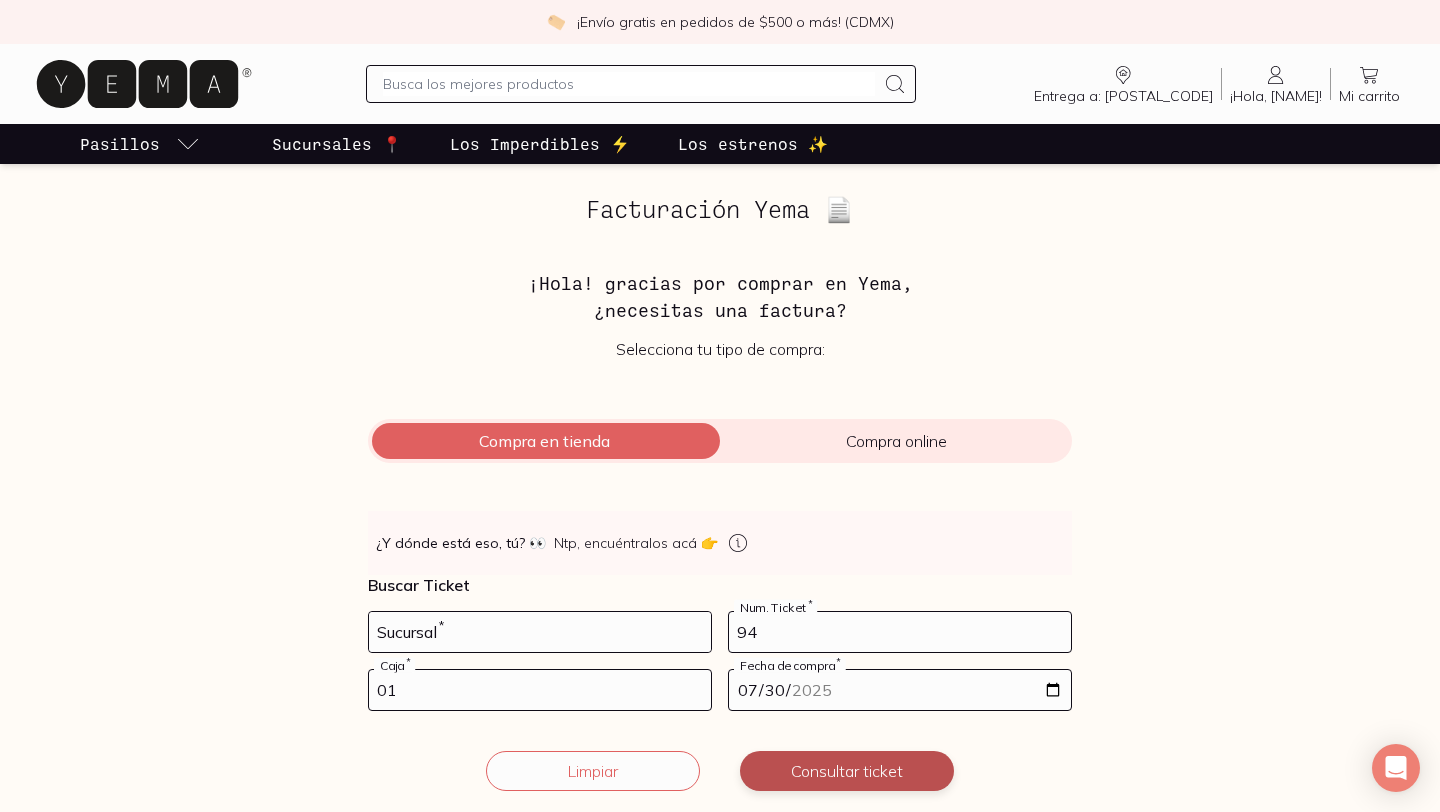 type on "94" 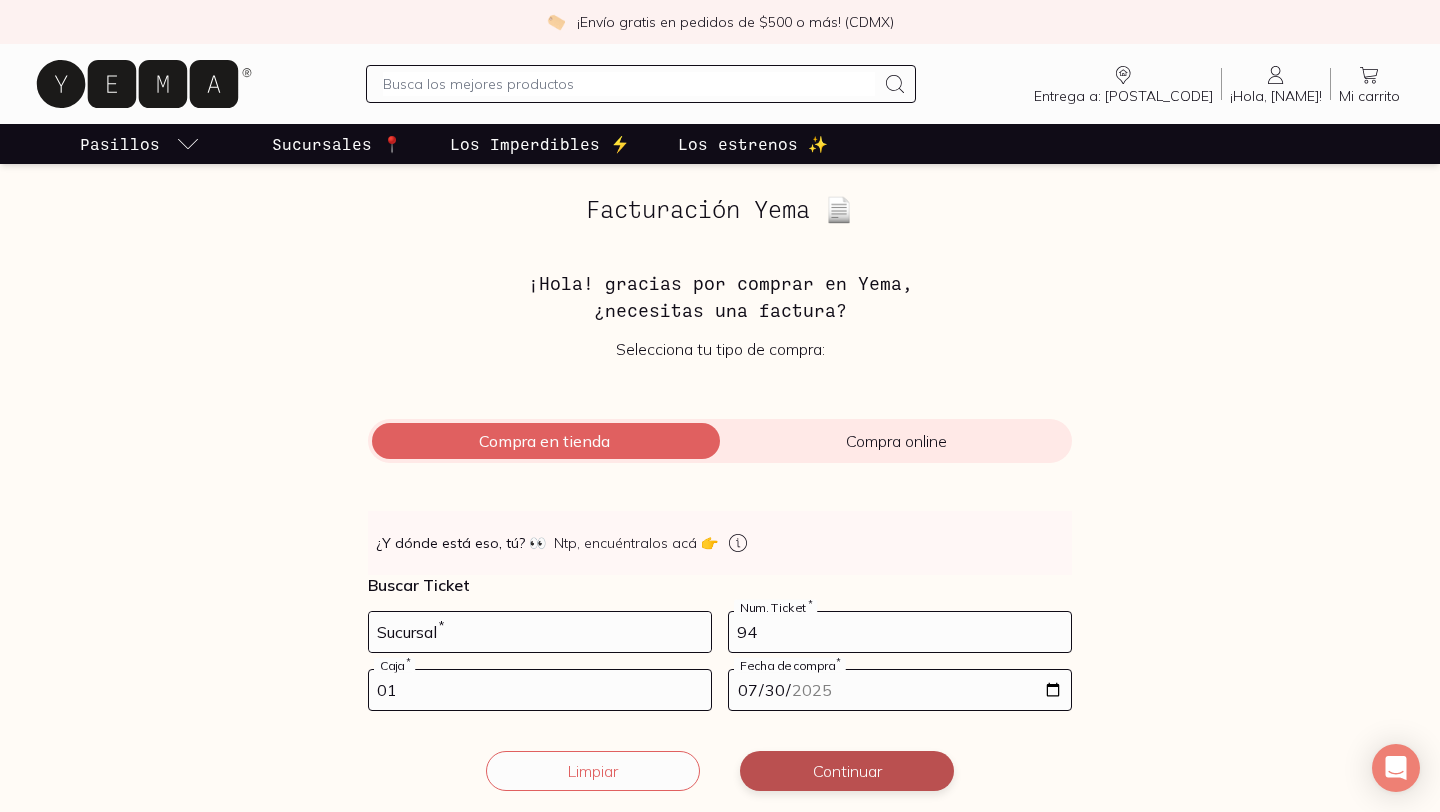 click on "Continuar" at bounding box center (847, 771) 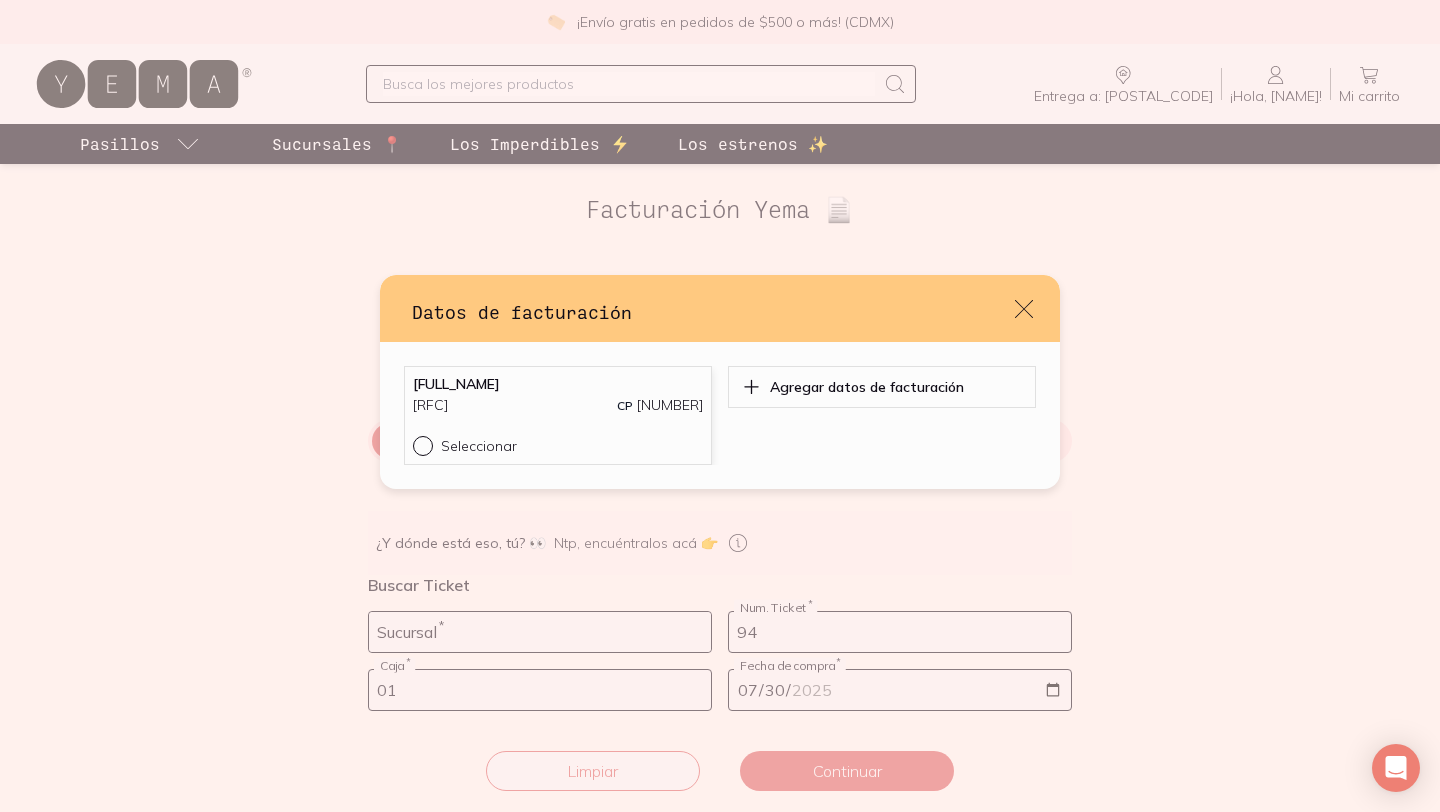 click on "Seleccionar" at bounding box center [421, 444] 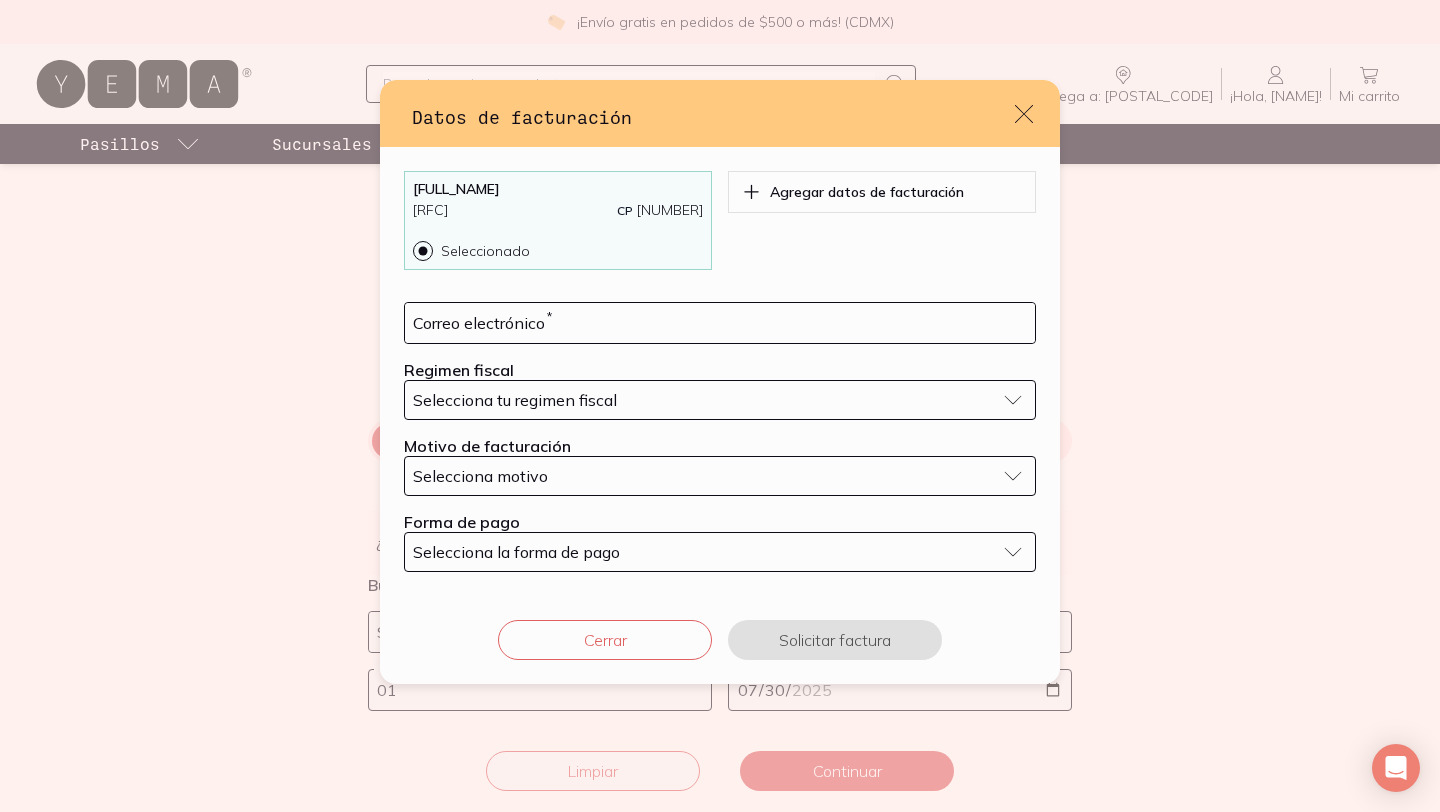 click on "Cerrar Solicitar factura" at bounding box center (720, 640) 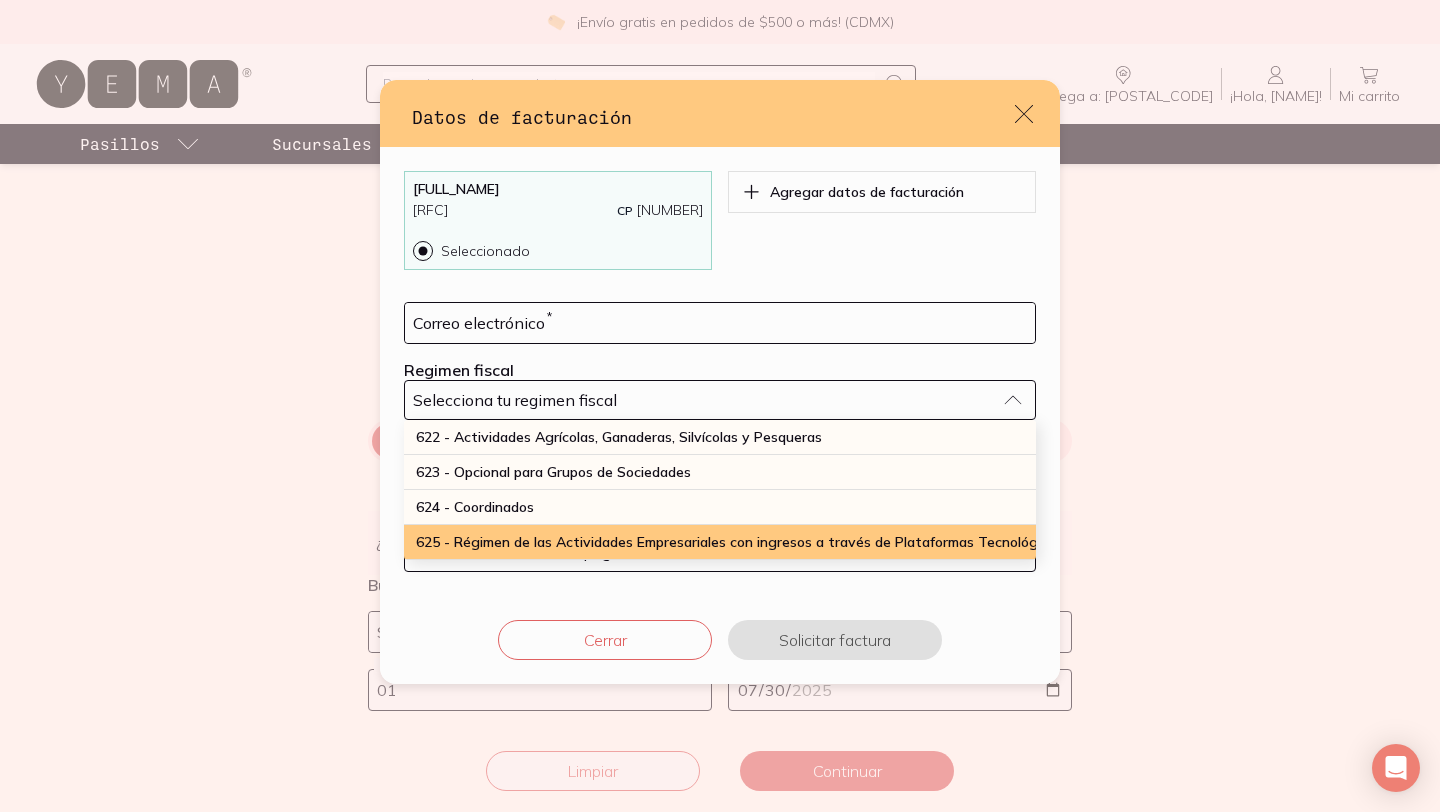 scroll, scrollTop: 524, scrollLeft: 0, axis: vertical 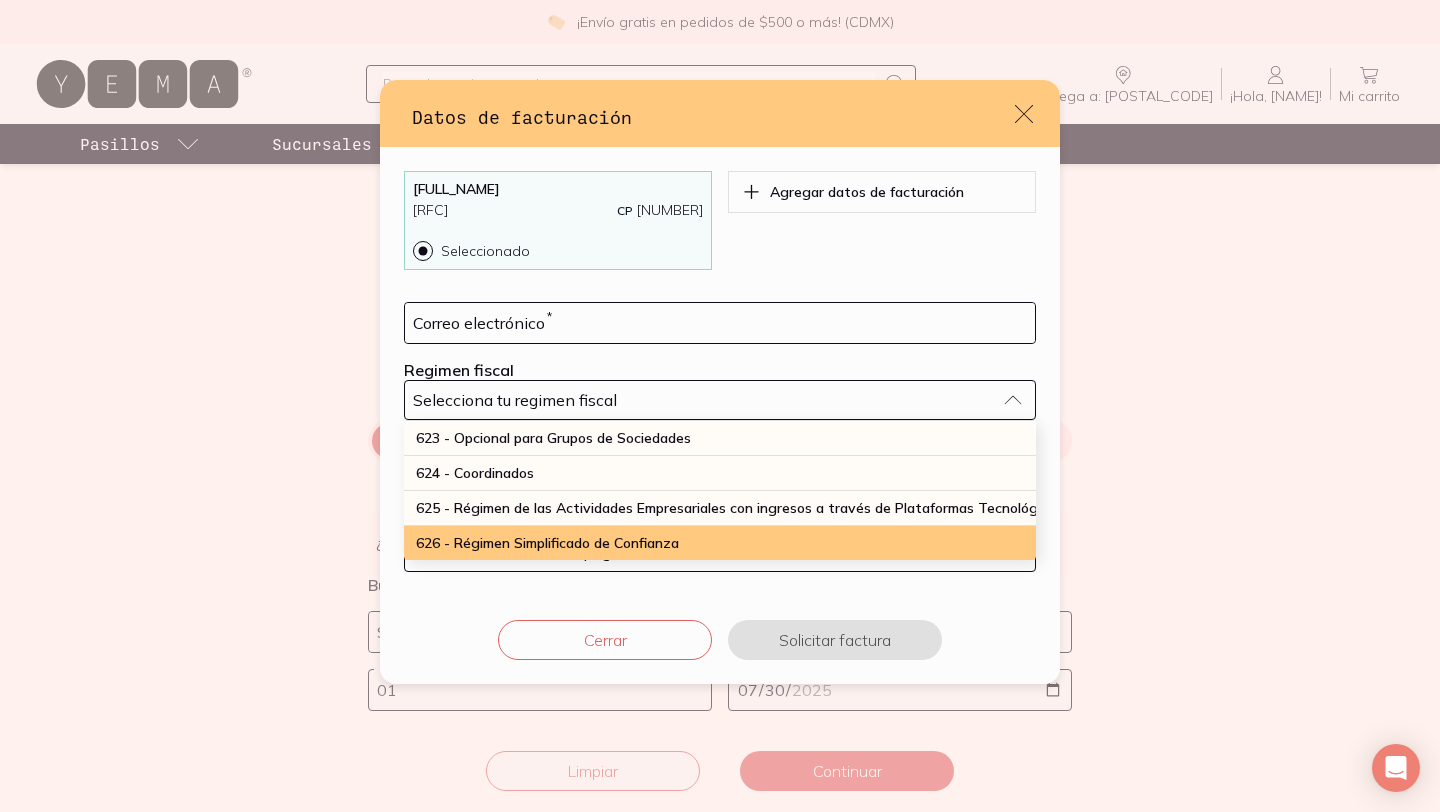 click on "626 - Régimen Simplificado de Confianza" at bounding box center [720, 543] 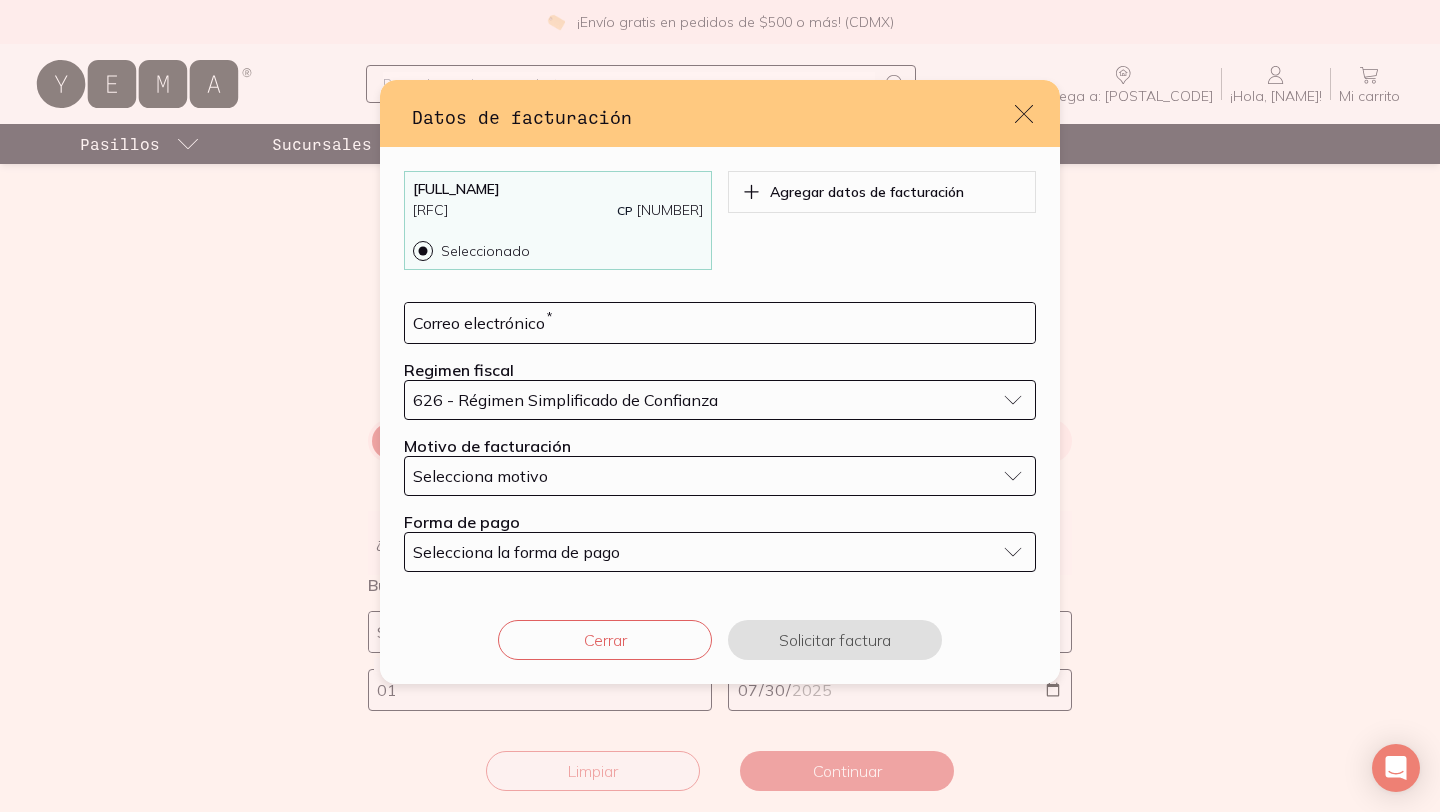 click on "Selecciona motivo" at bounding box center (720, 476) 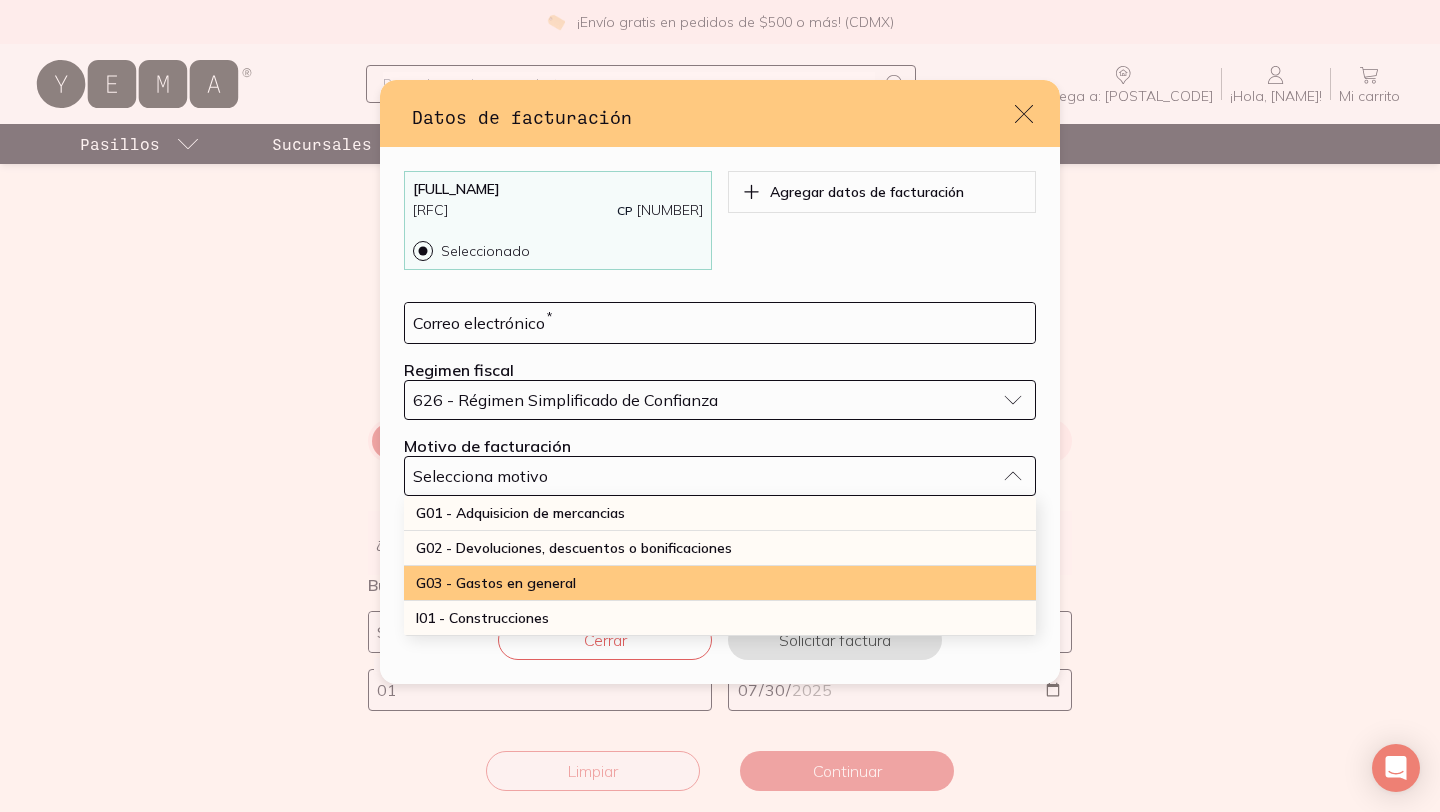 click on "G03 - Gastos en general" at bounding box center (720, 583) 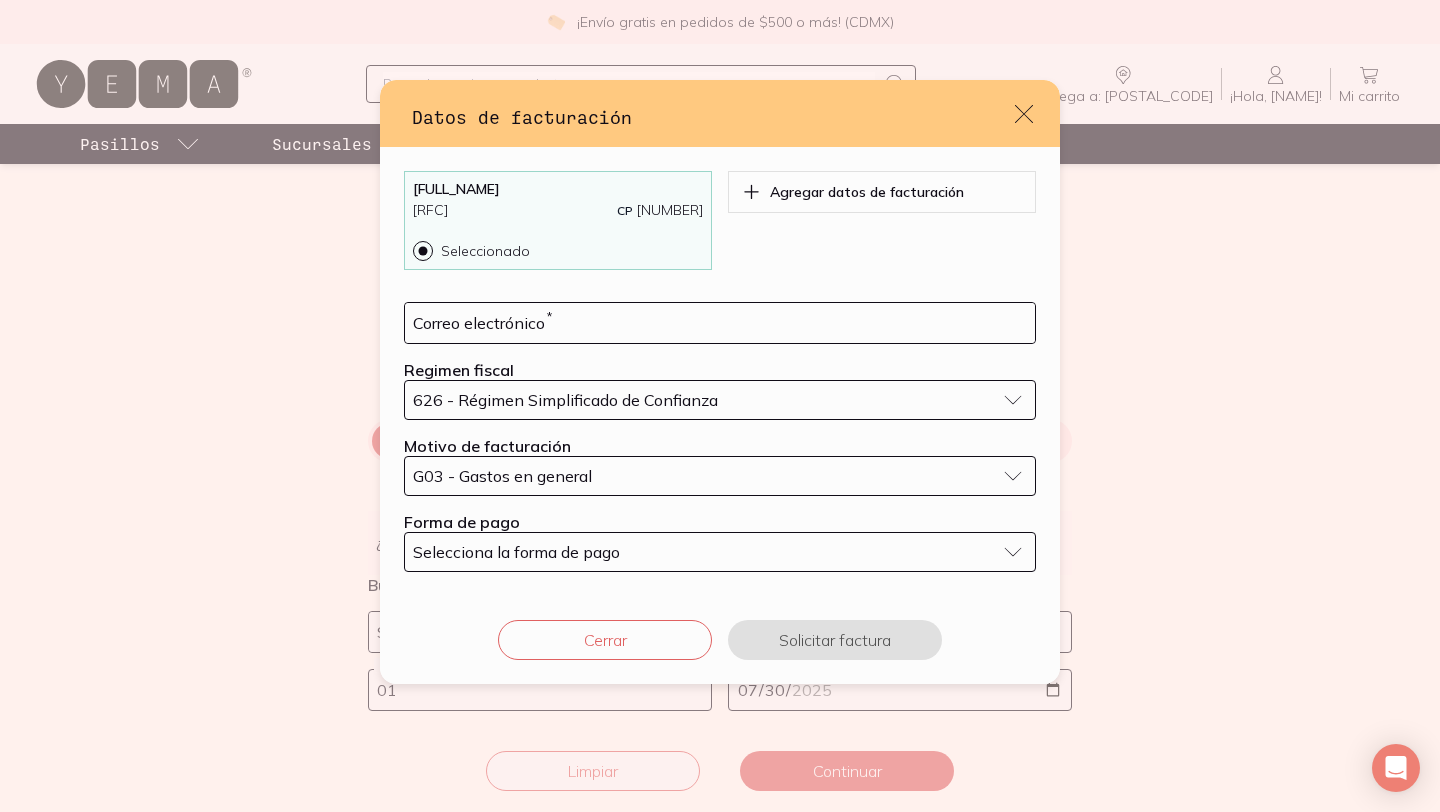 click on "Selecciona la forma de pago" at bounding box center (720, 552) 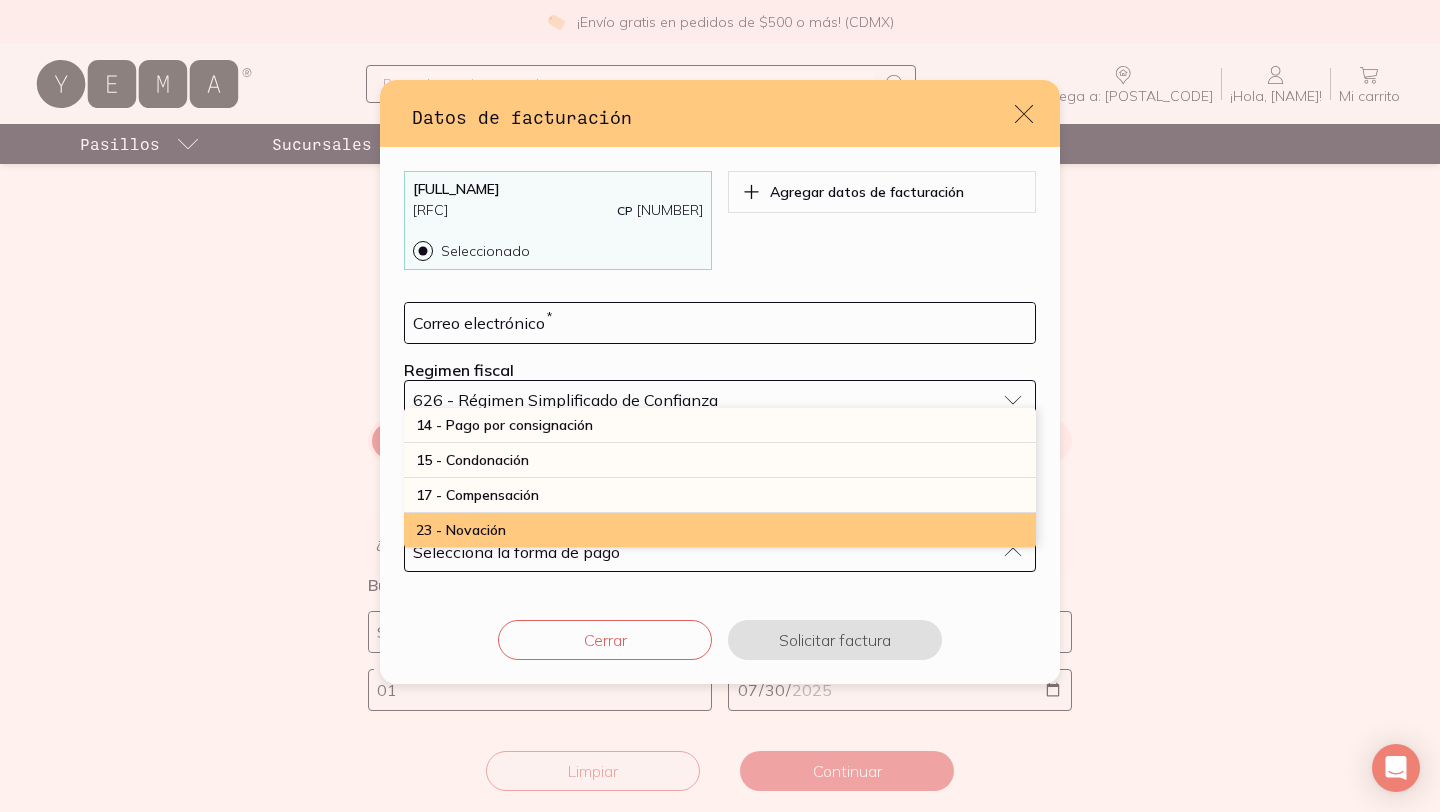 scroll, scrollTop: 350, scrollLeft: 0, axis: vertical 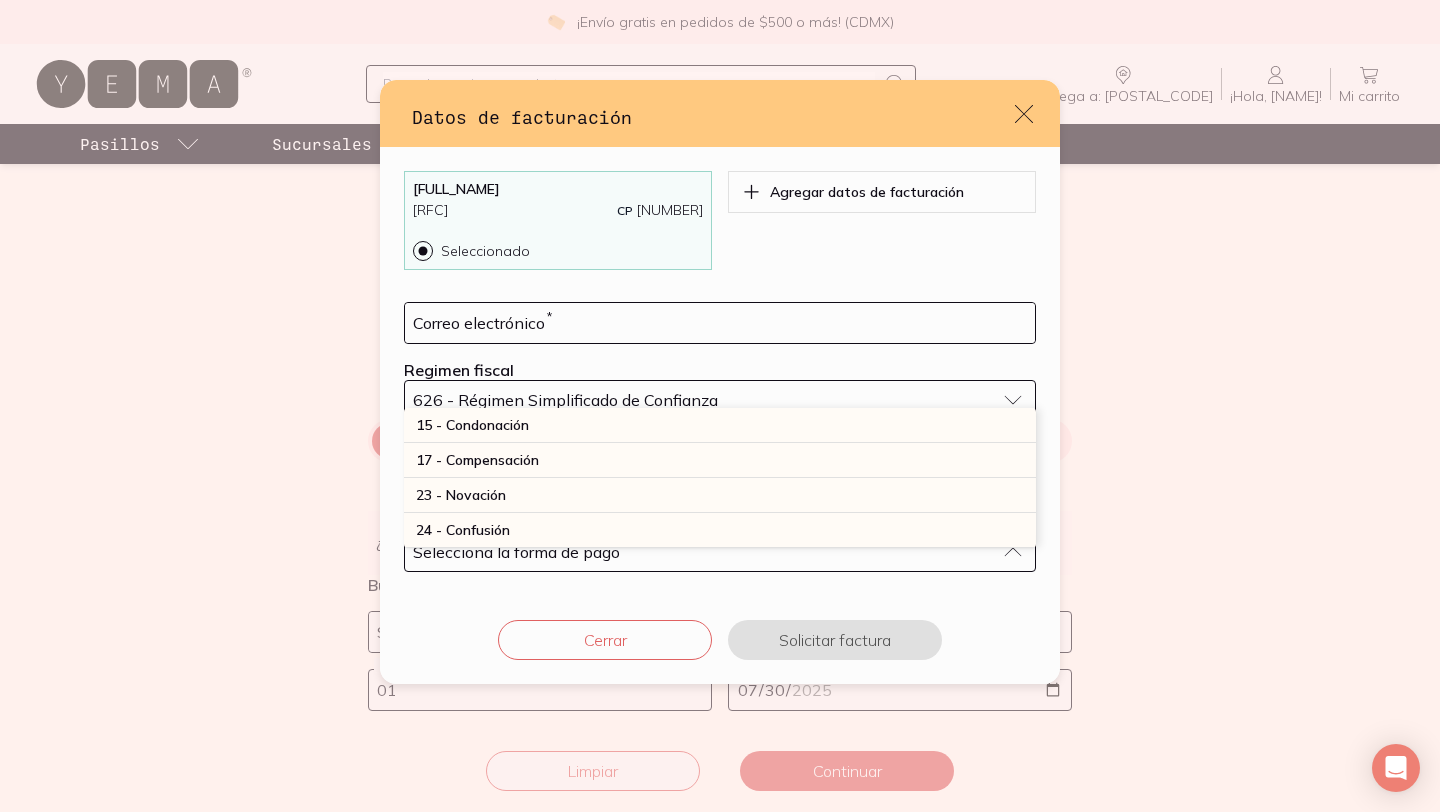 click on "Datos de facturación [FULL_NAME] [RFC] CP [POSTAL_CODE] Seleccionado Agregar datos de facturación Correo electrónico * Regimen fiscal 626 - Régimen Simplificado de Confianza Motivo de facturación G03 - Gastos en general Forma de pago 28 - [PAYMENT_METHOD] 01 - [PAYMENT_METHOD] 02 - [PAYMENT_METHOD] 03 - [PAYMENT_METHOD] 04 - [PAYMENT_METHOD] 05 - [PAYMENT_METHOD] 06 - [PAYMENT_METHOD] 08 - [PAYMENT_METHOD] 12 - [PAYMENT_METHOD] 13 - [PAYMENT_METHOD] 14 - [PAYMENT_METHOD] 15 - [PAYMENT_METHOD] 17 - [PAYMENT_METHOD] 23 - [PAYMENT_METHOD] 24 - [PAYMENT_METHOD] 25 - [PAYMENT_METHOD] 26 - [PAYMENT_METHOD] 27 - [PAYMENT_METHOD] 28 - [PAYMENT_METHOD] 29 - [PAYMENT_METHOD] 30 - [PAYMENT_METHOD] 31 - [PAYMENT_METHOD] 99 - Por definir Cerrar Solicitar factura" at bounding box center (720, 406) 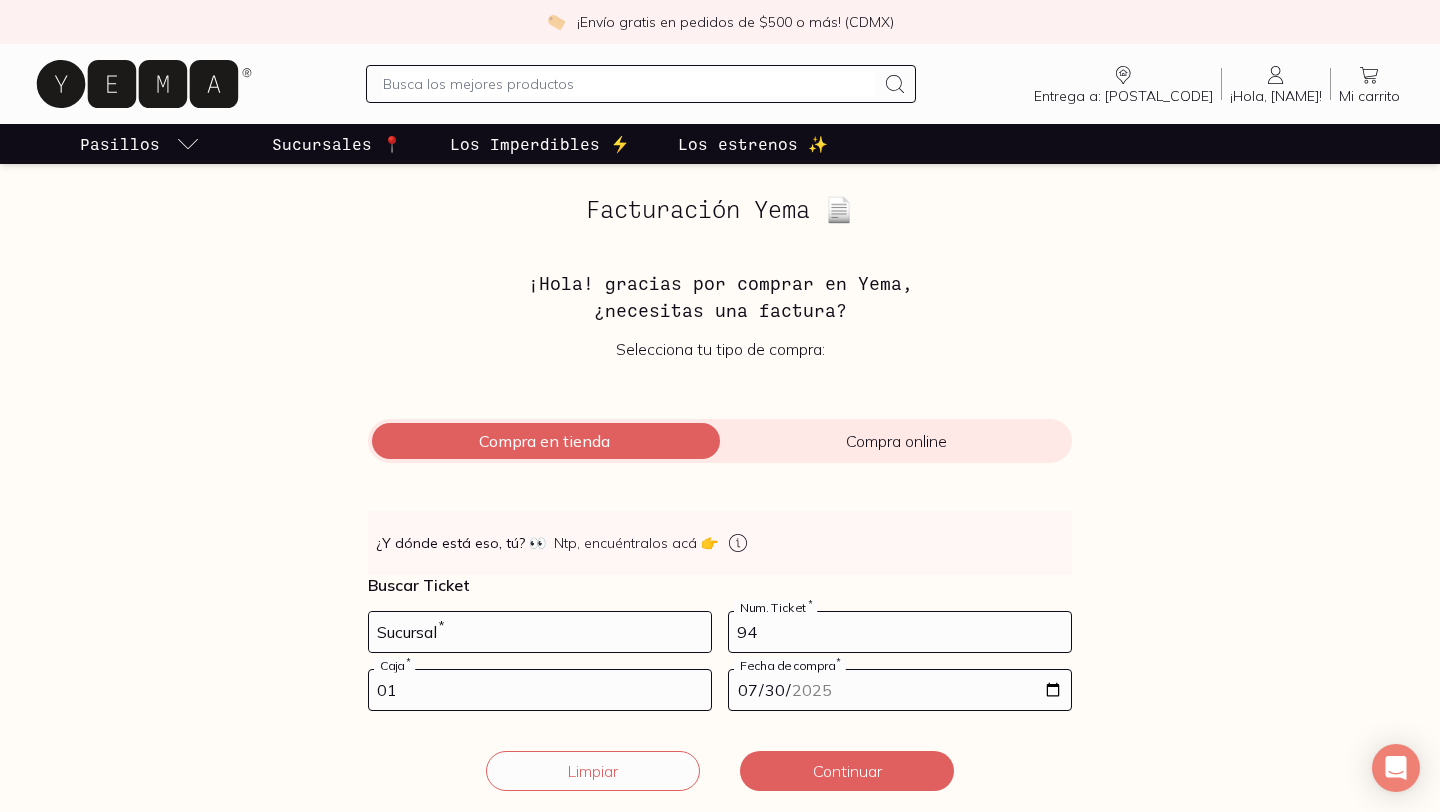 click on "[STORE_NUMBER] Sucursal * [TICKET_NUMBER] Num. Ticket * 01 Caja * [DATE] Fecha de compra * Ticket obtenido correctamente Num Ticket:  [TICKET_NUMBER] Total:  $ 370.4 Limpiar Continuar" at bounding box center (720, 751) 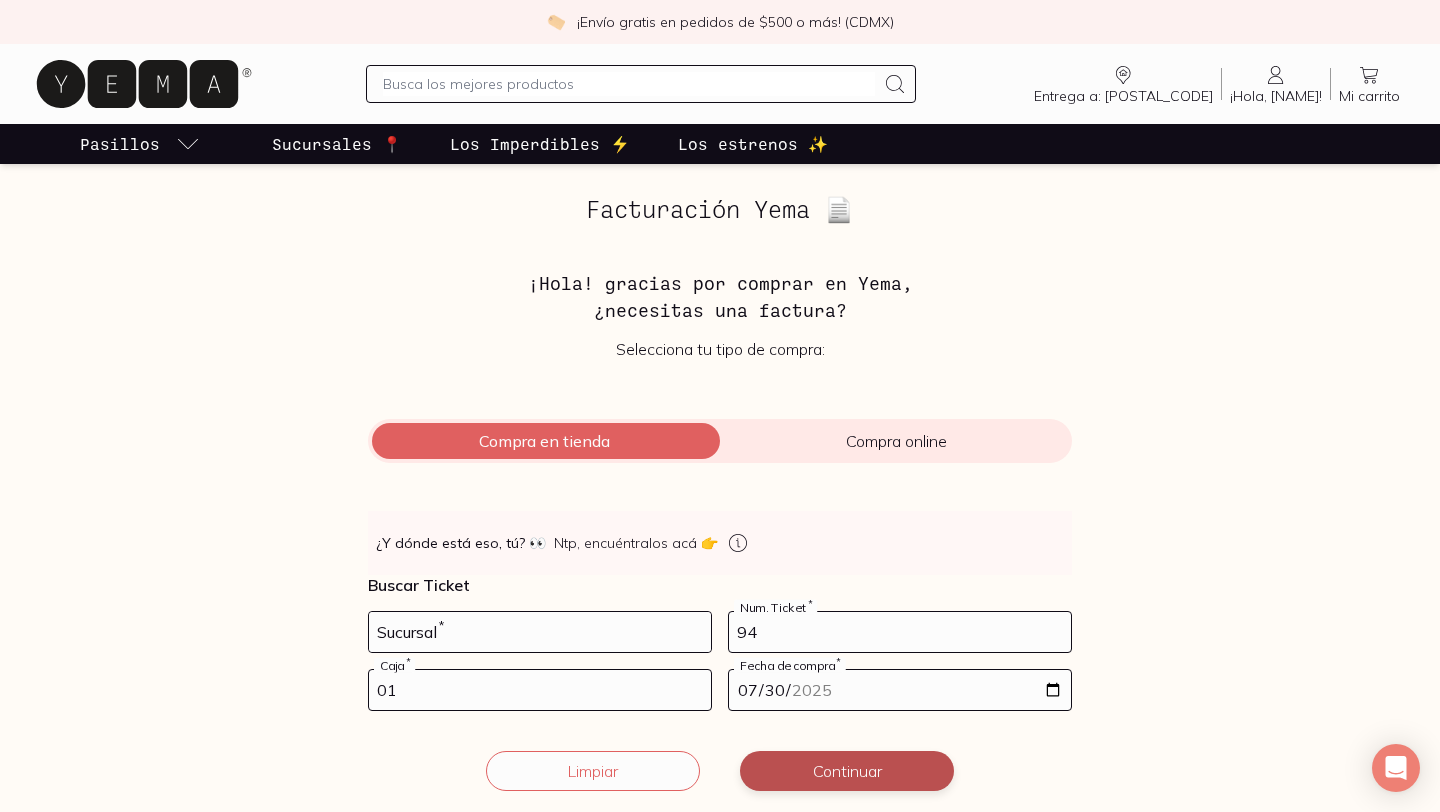 click on "Continuar" at bounding box center (847, 771) 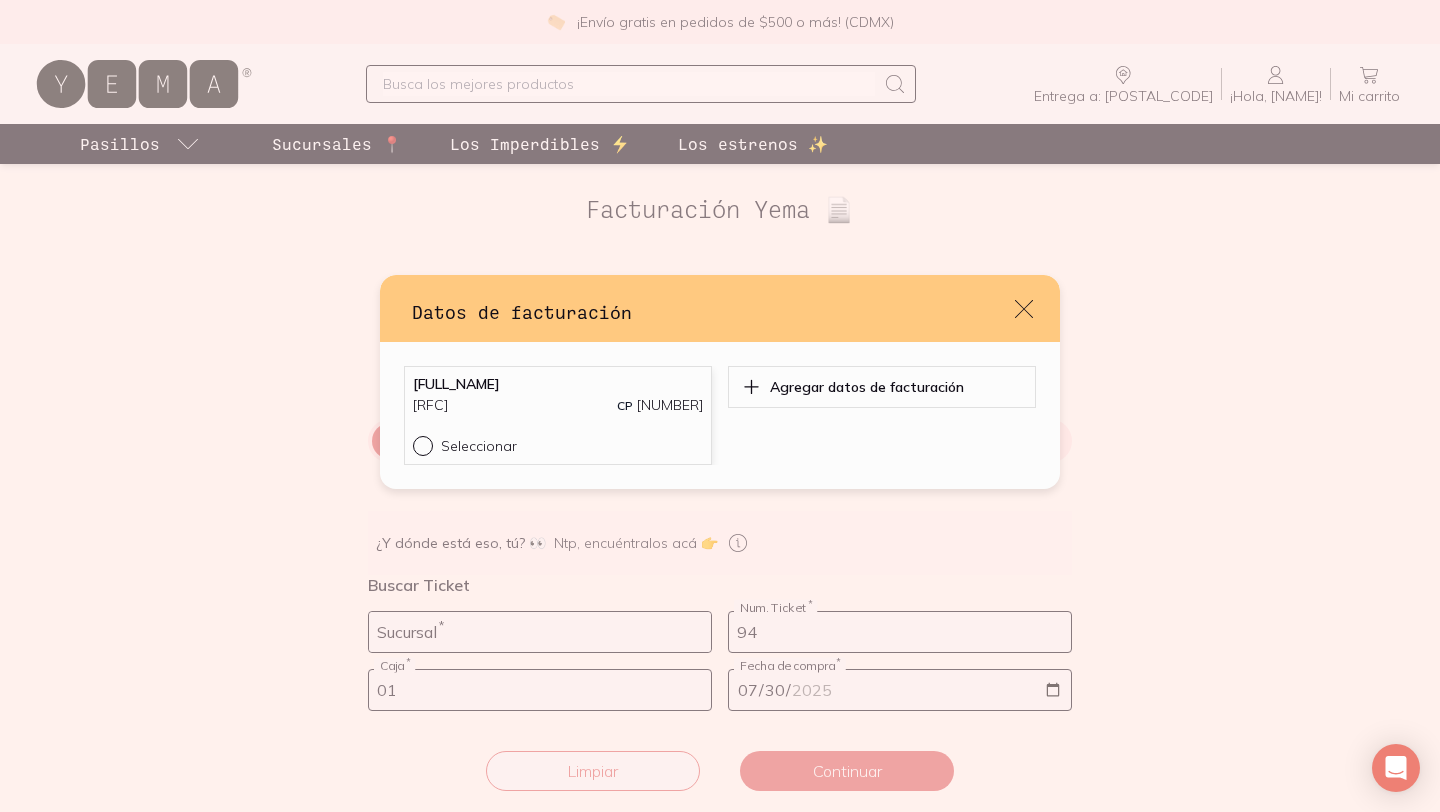 click on "Seleccionar" at bounding box center (421, 444) 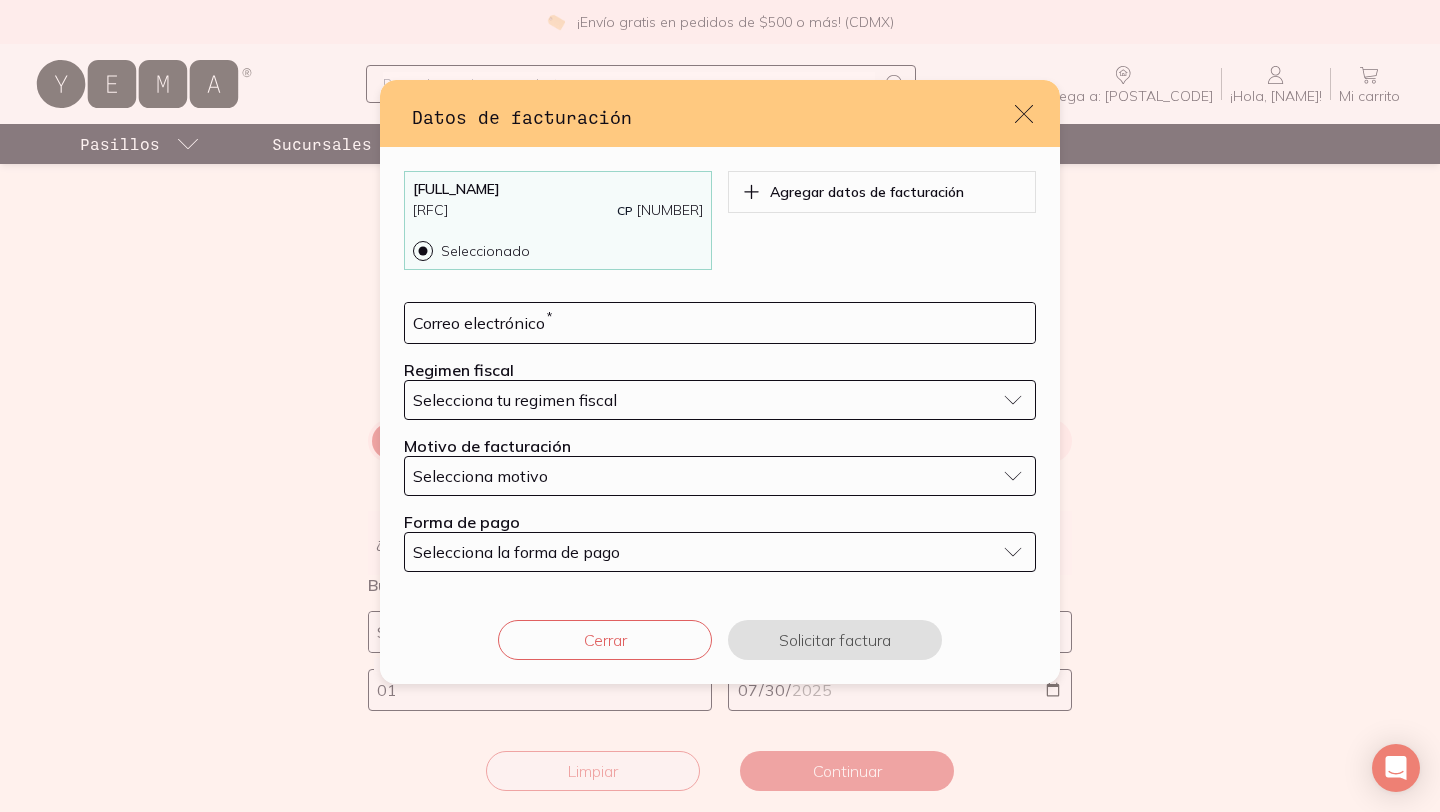 click on "Selecciona la forma de pago" at bounding box center (704, 552) 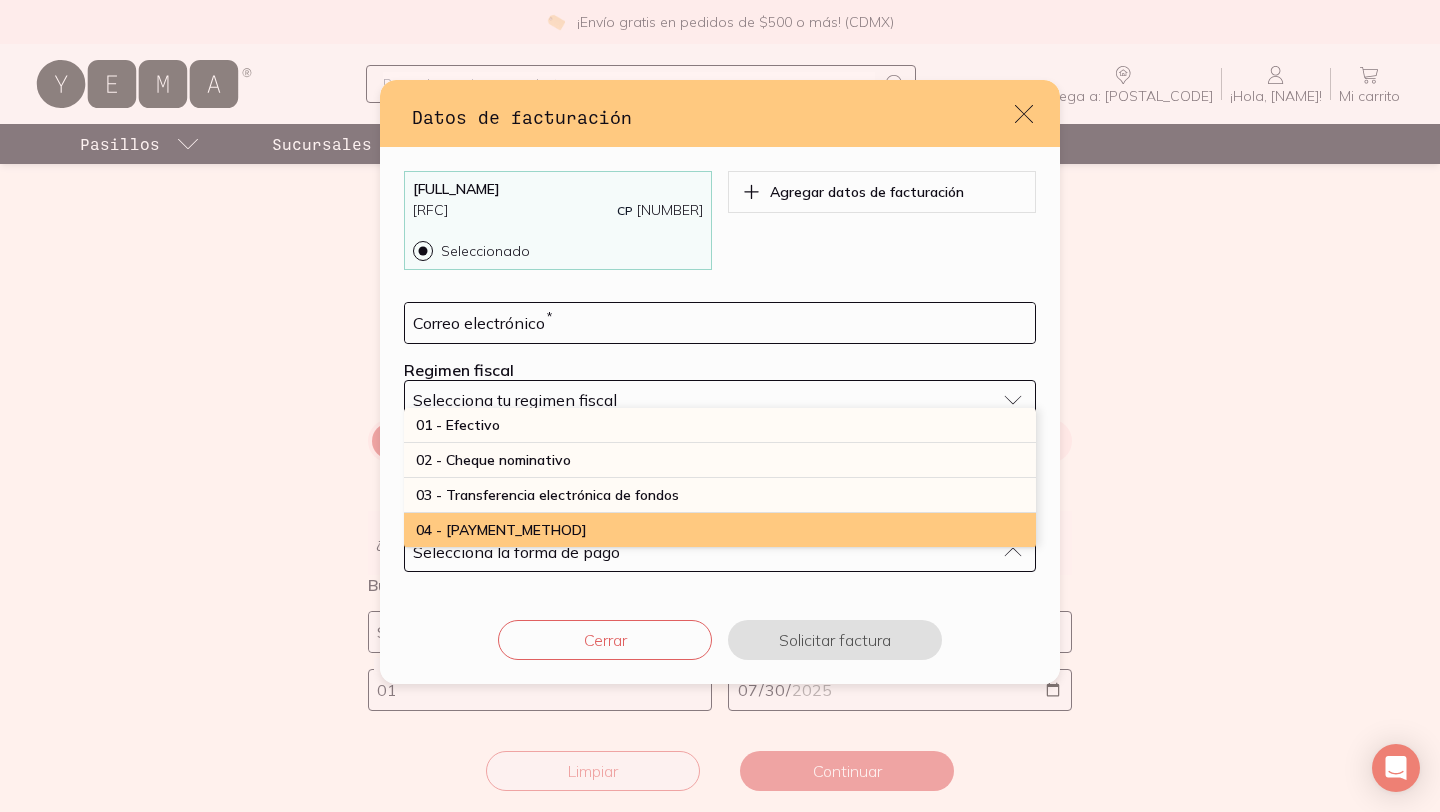 click on "04 - [PAYMENT_METHOD]" at bounding box center (720, 530) 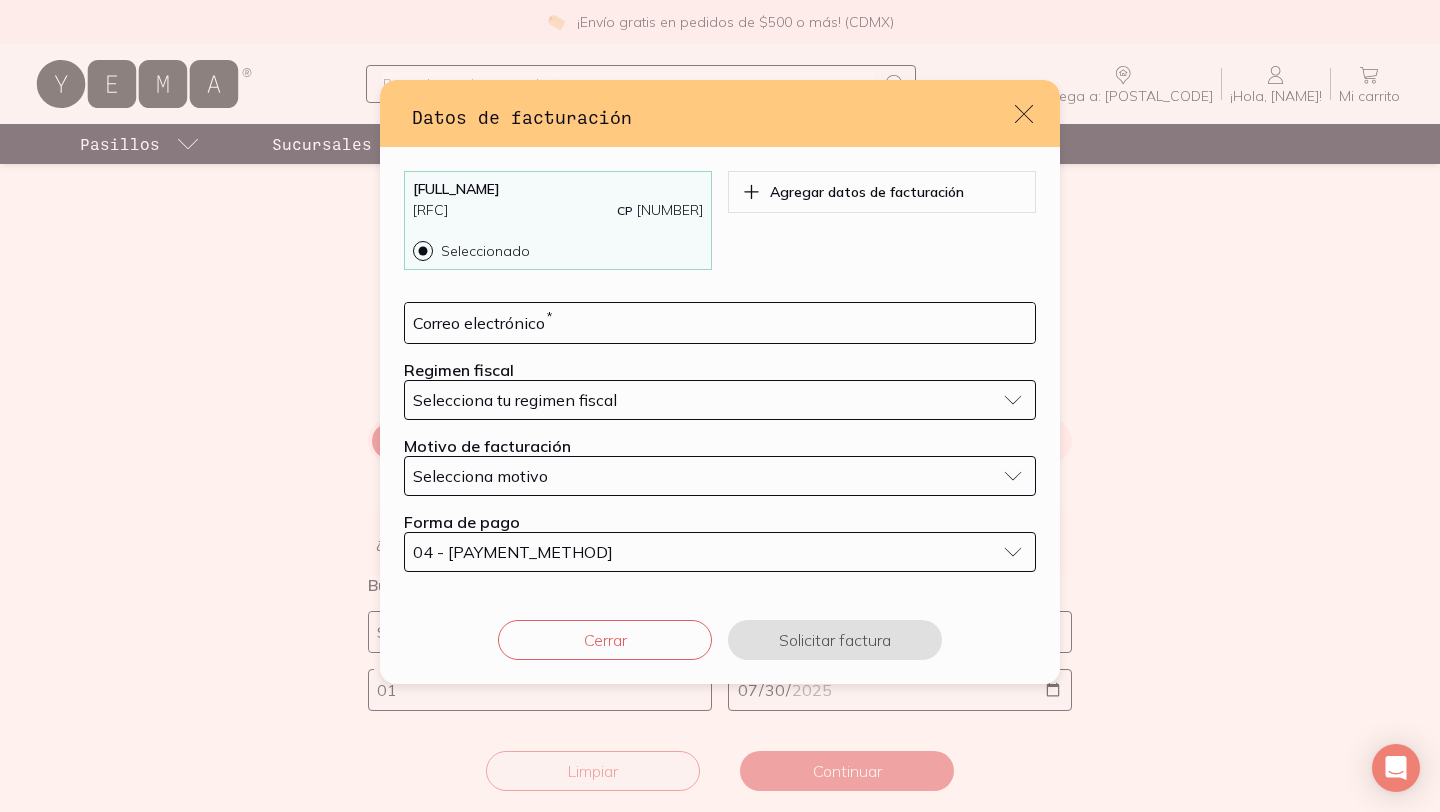 click on "04 - [PAYMENT_METHOD]" at bounding box center (720, 552) 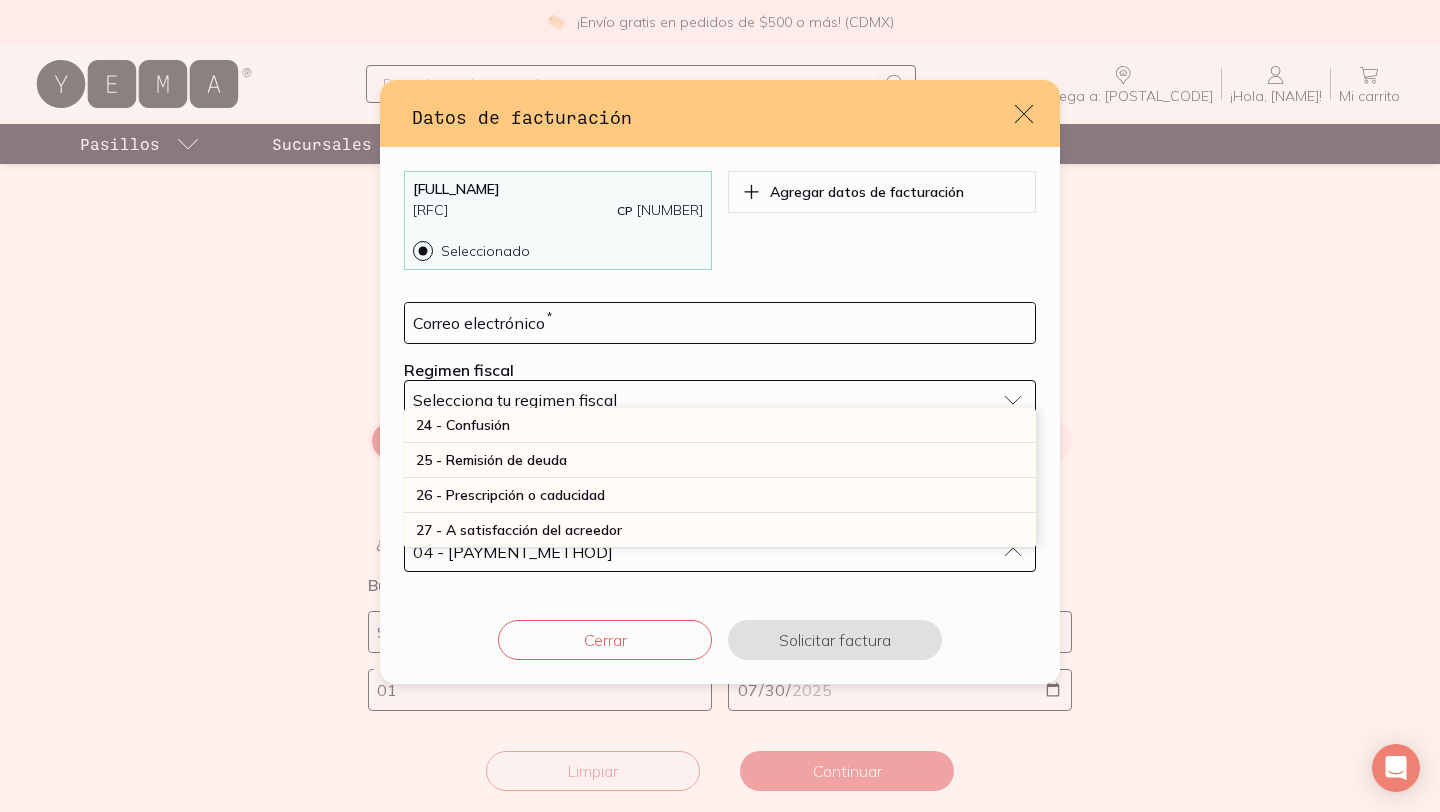 scroll, scrollTop: 490, scrollLeft: 0, axis: vertical 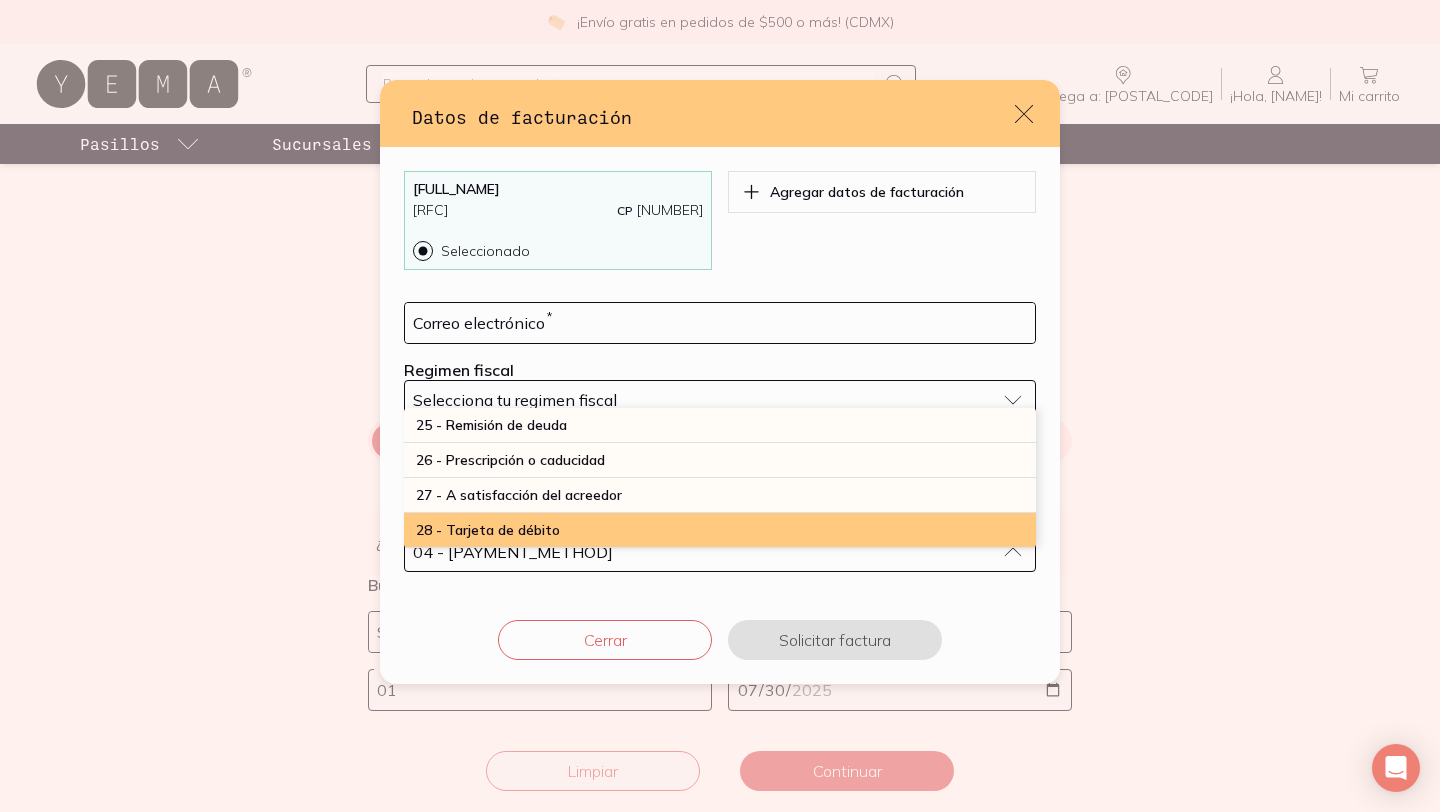 click on "28 - Tarjeta de débito" at bounding box center [720, 530] 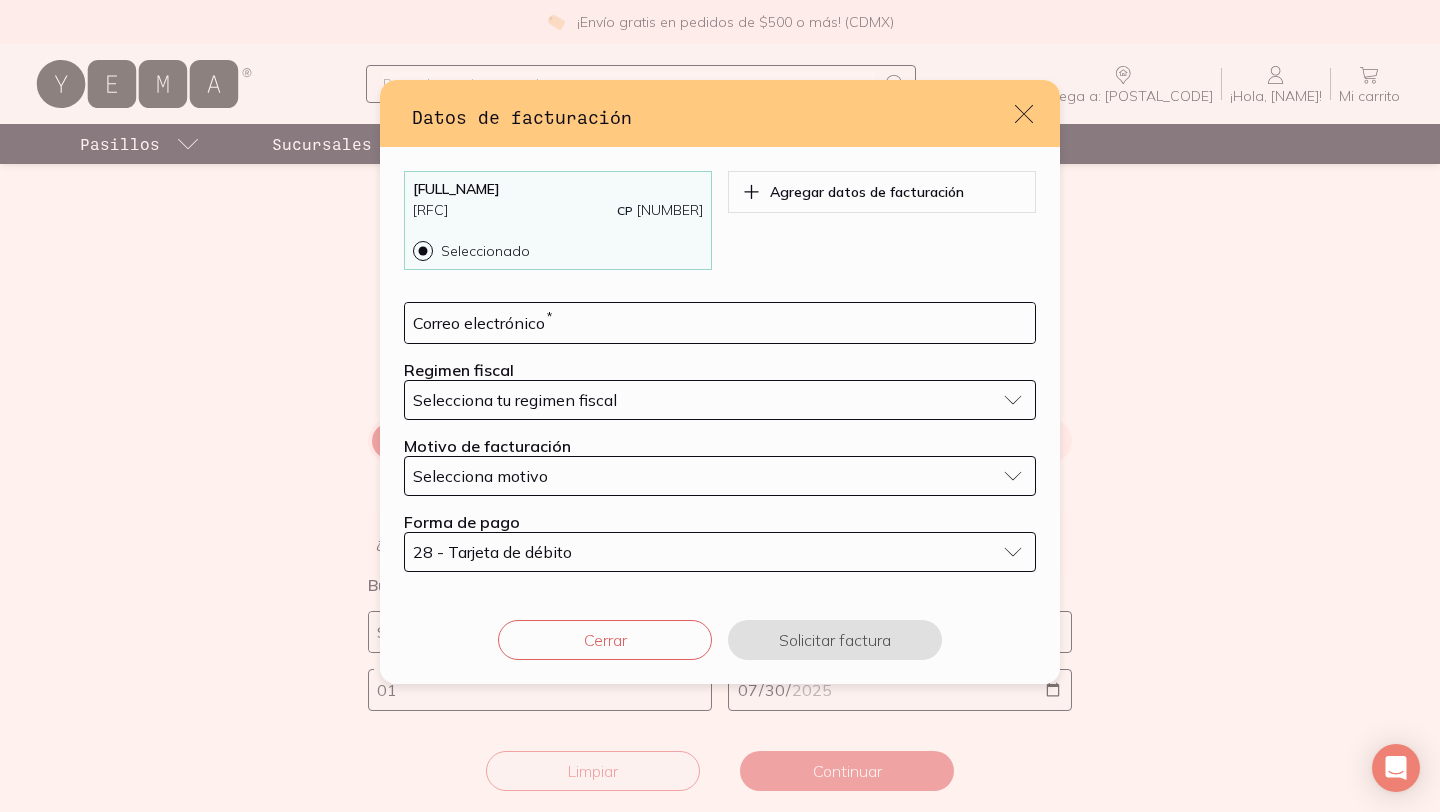 click on "Selecciona tu regimen fiscal" at bounding box center [720, 400] 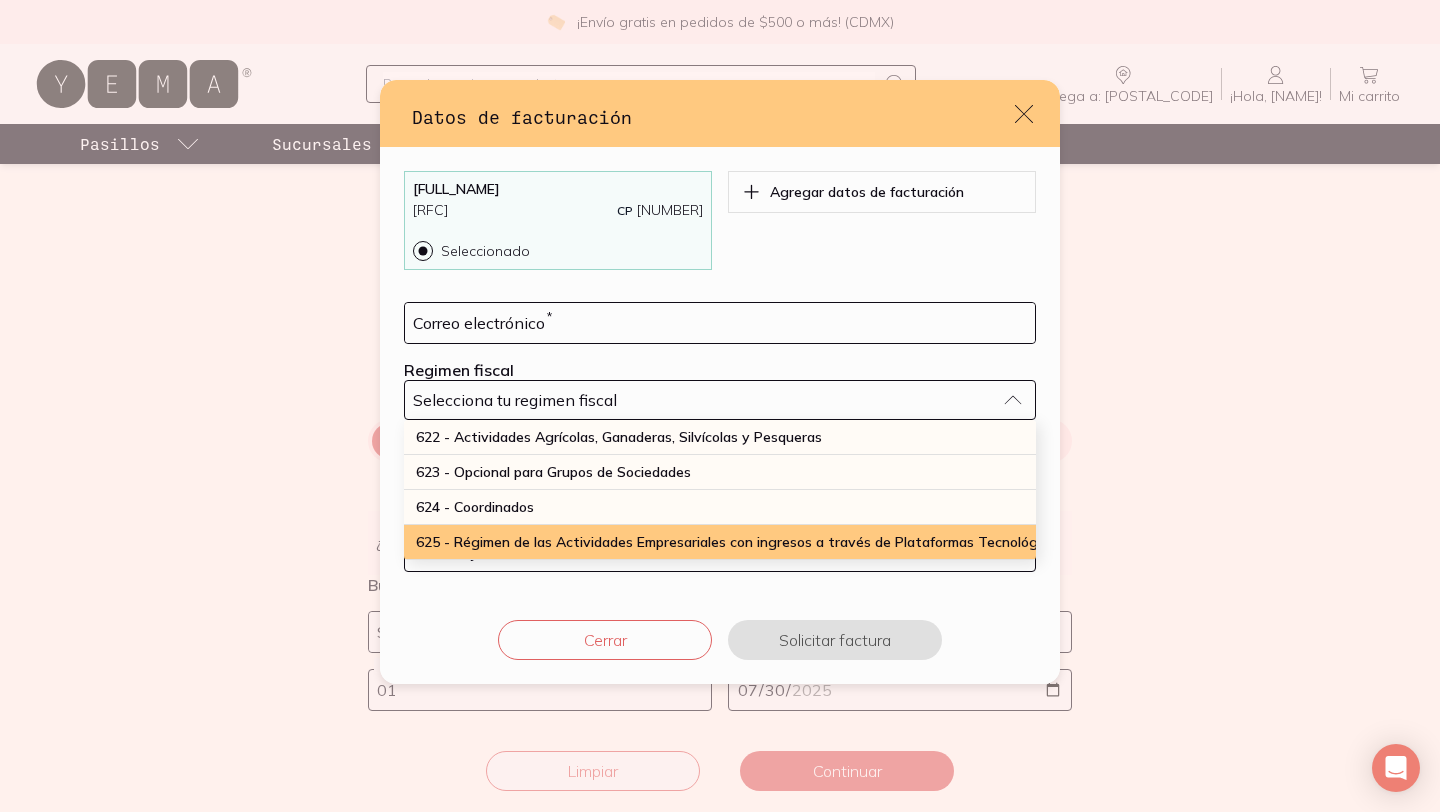 scroll, scrollTop: 524, scrollLeft: 0, axis: vertical 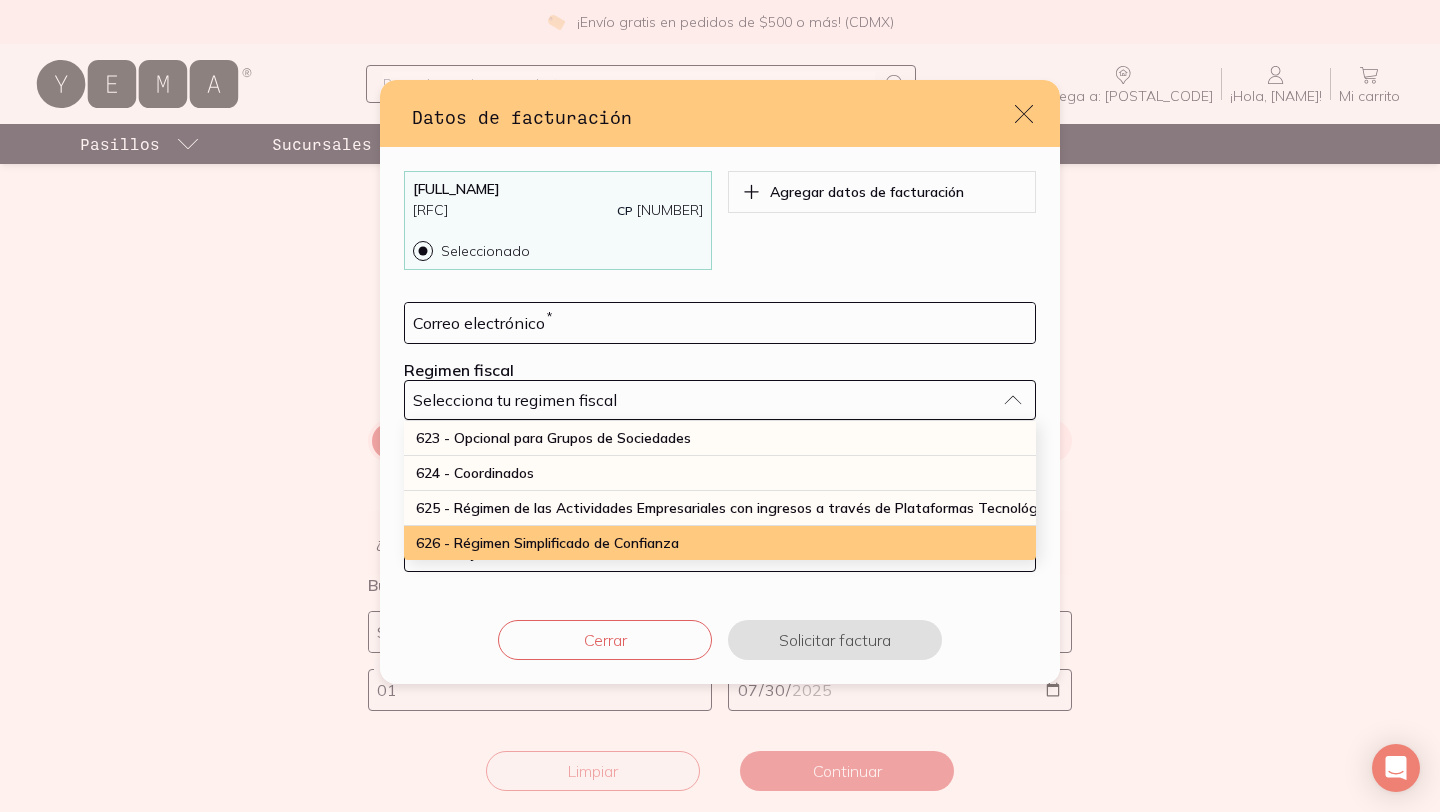 click on "626 - Régimen Simplificado de Confianza" at bounding box center [720, 543] 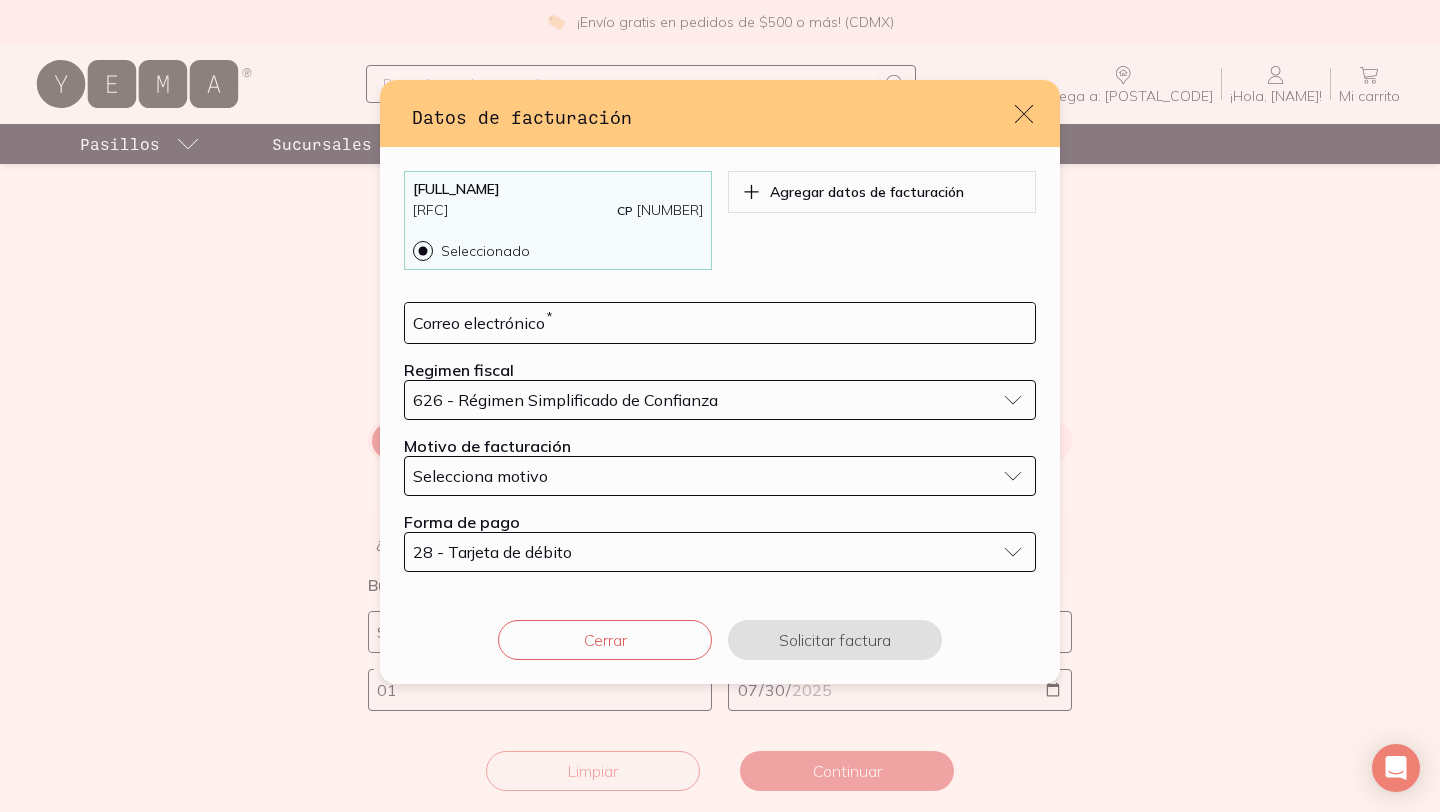 click on "Selecciona motivo" at bounding box center (720, 476) 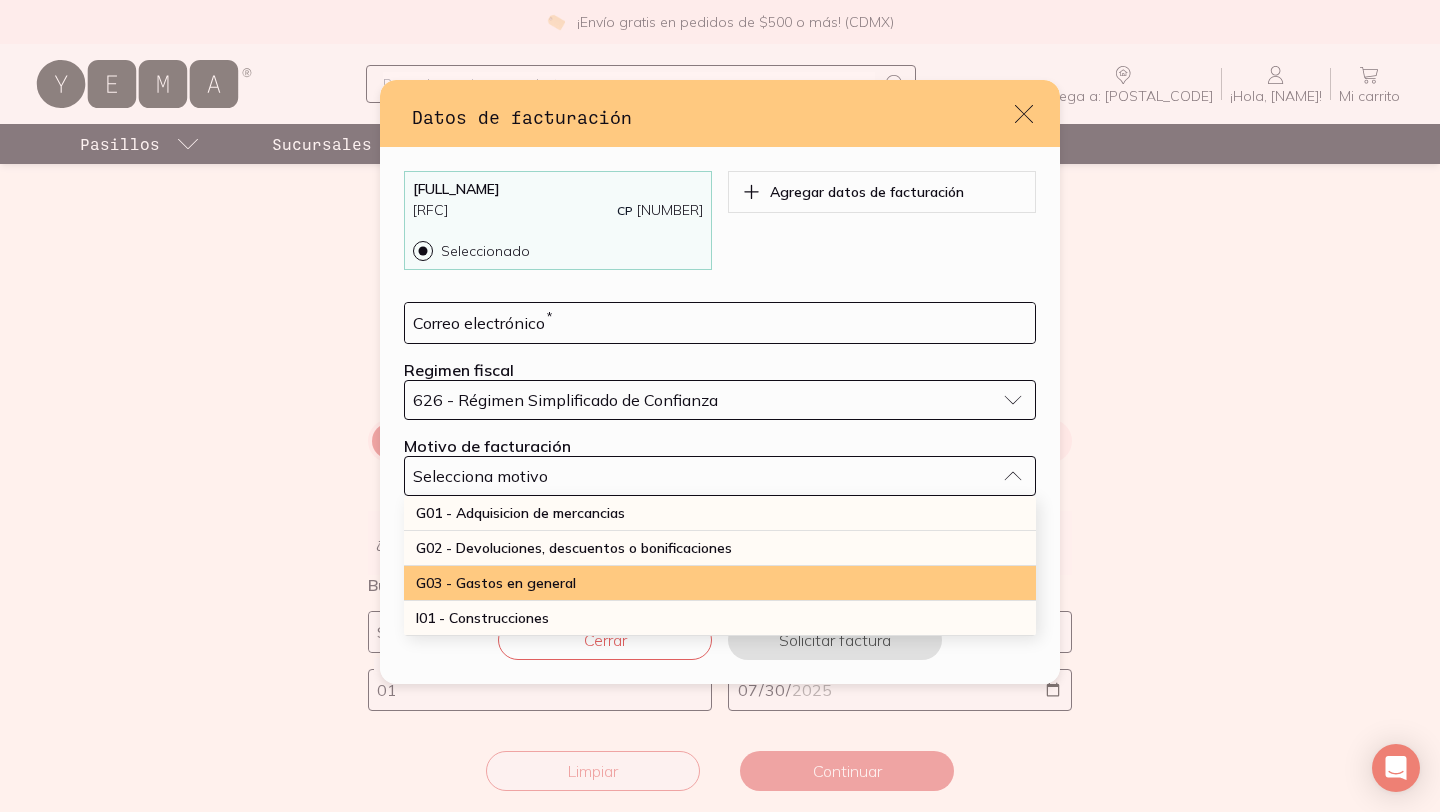 click on "G03 - Gastos en general" at bounding box center [720, 583] 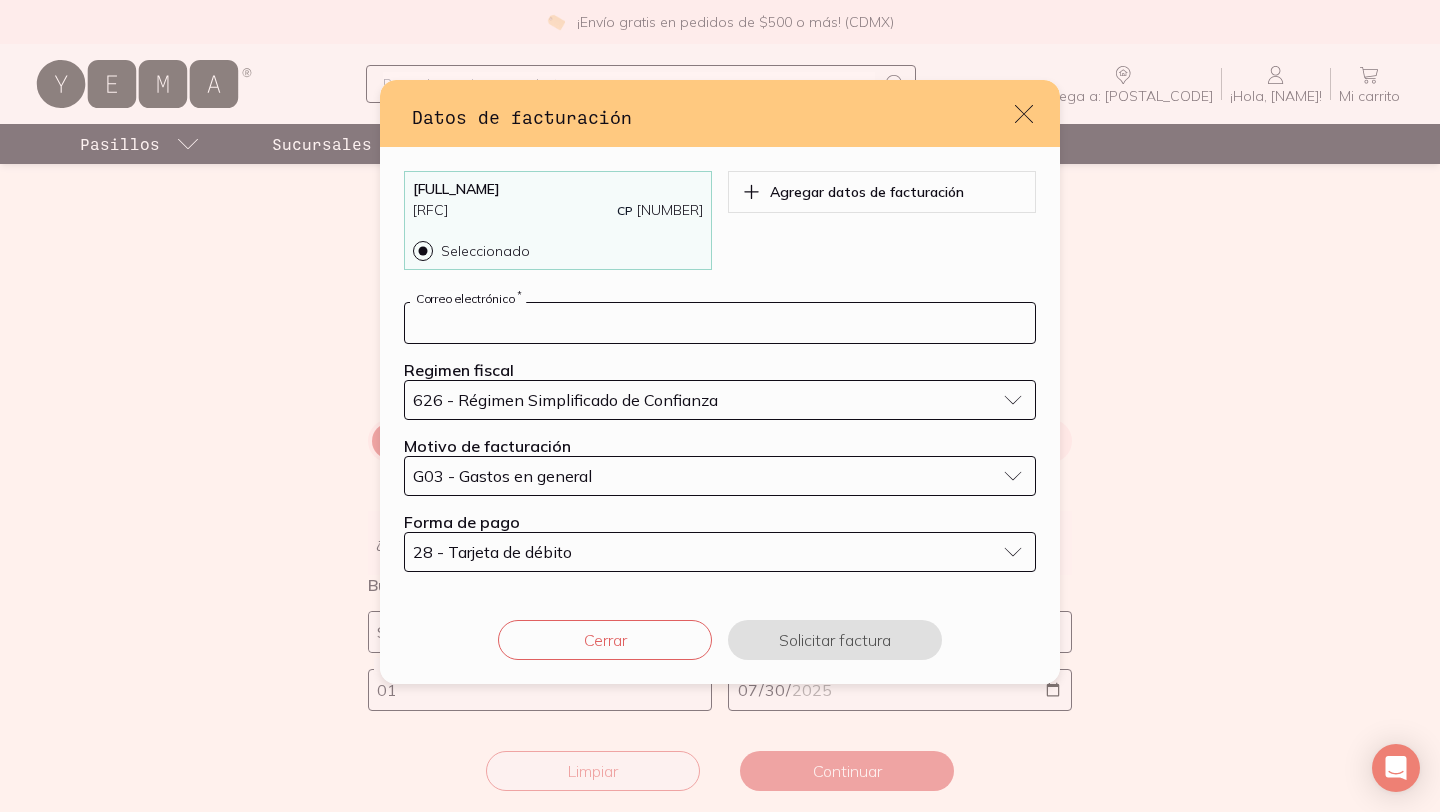 click at bounding box center (720, 323) 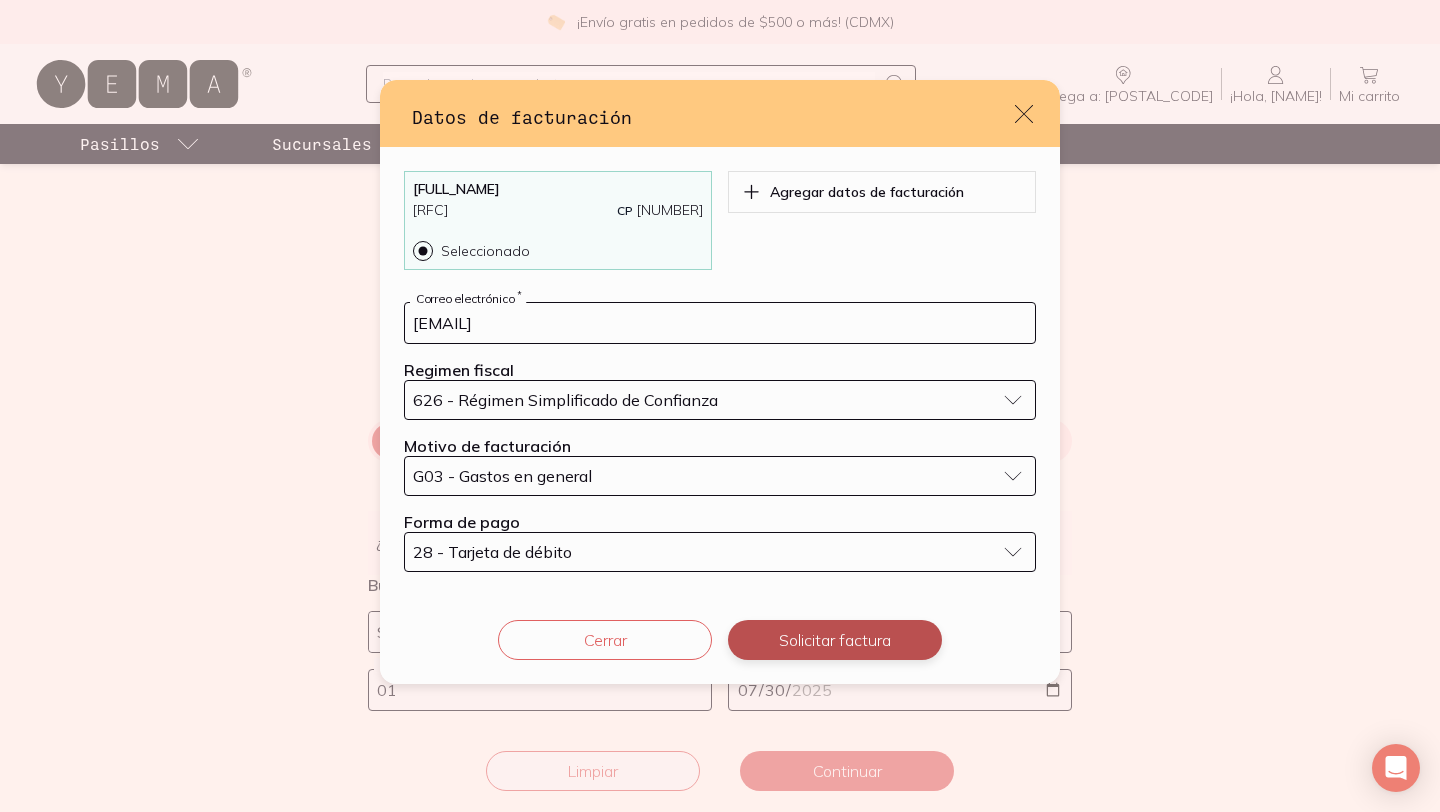 click on "Solicitar factura" at bounding box center [835, 640] 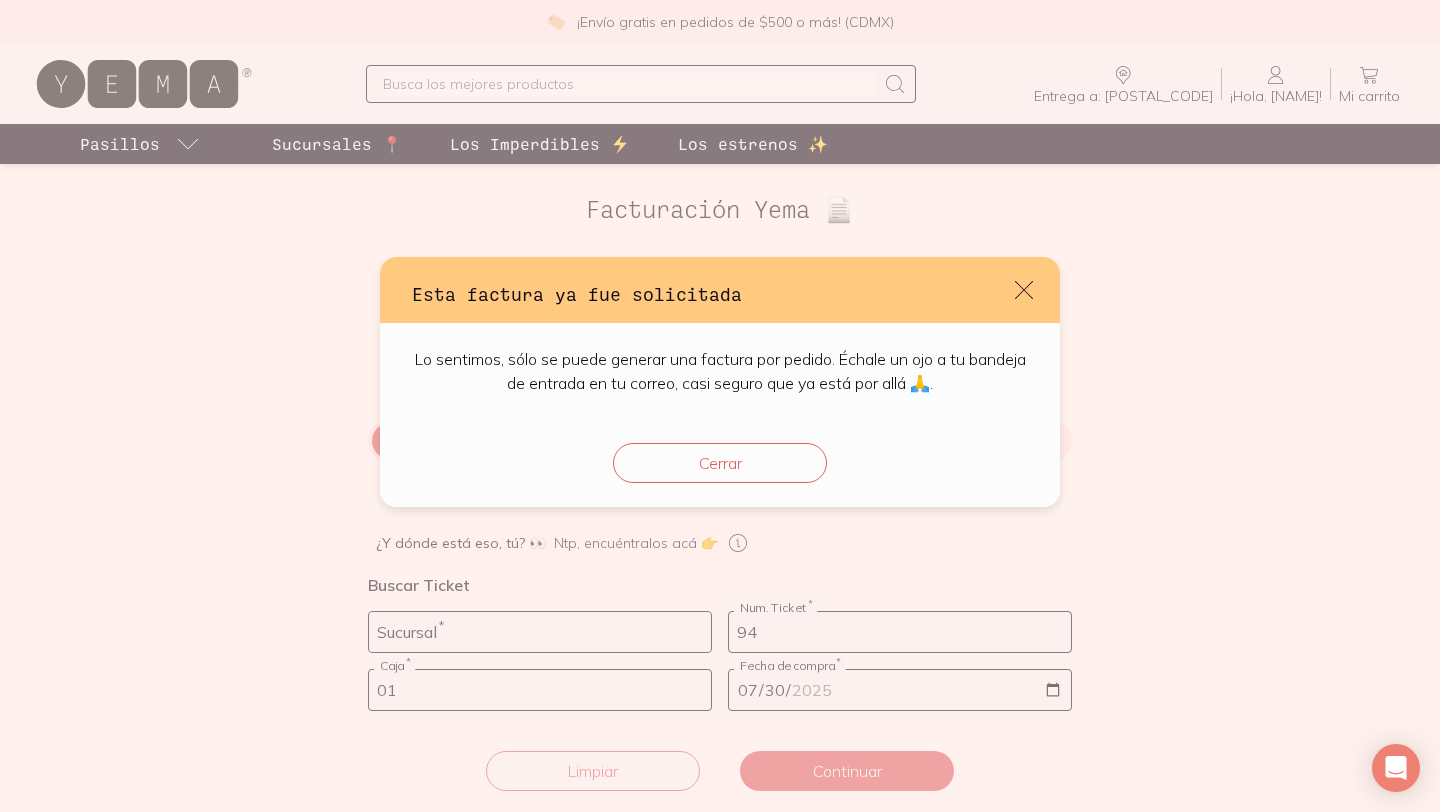 click 